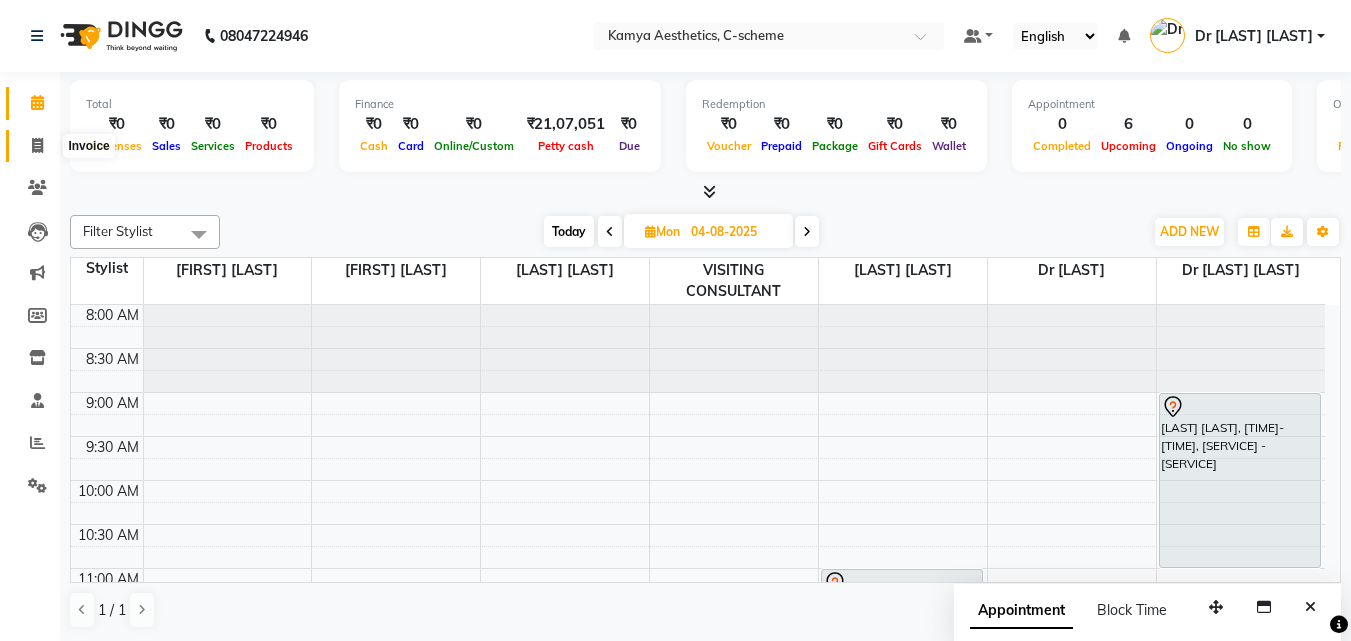 scroll, scrollTop: 1, scrollLeft: 0, axis: vertical 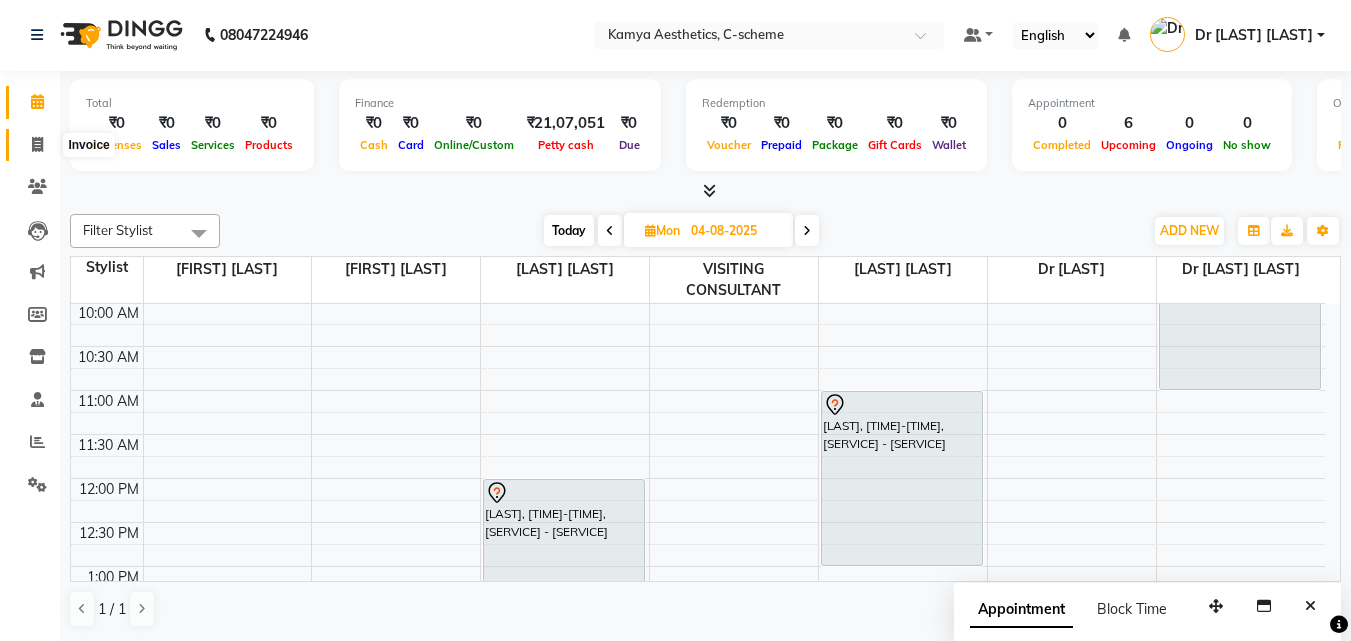 click 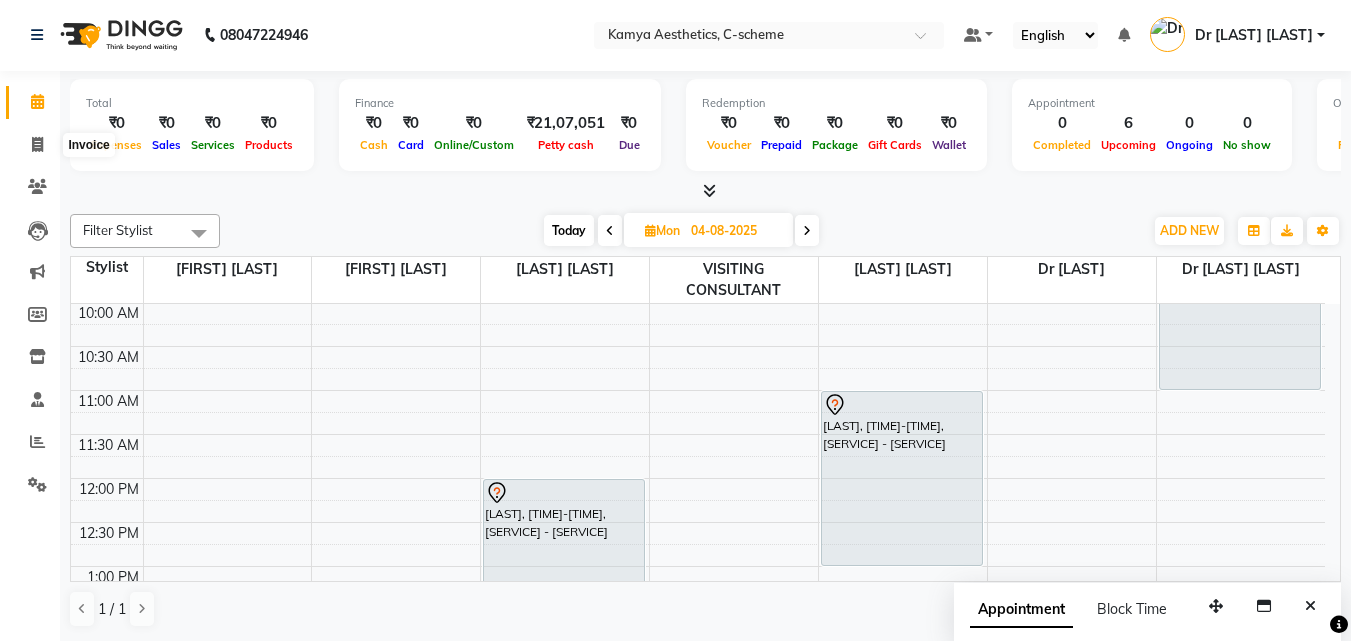select on "5322" 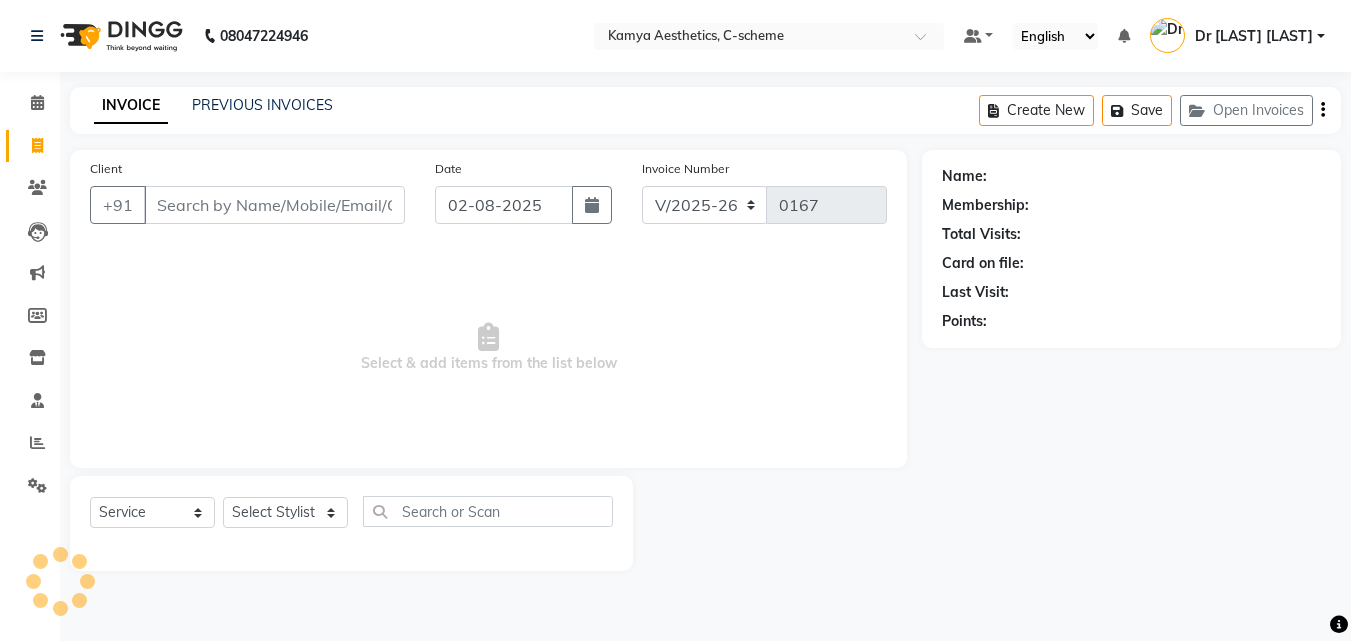 scroll, scrollTop: 0, scrollLeft: 0, axis: both 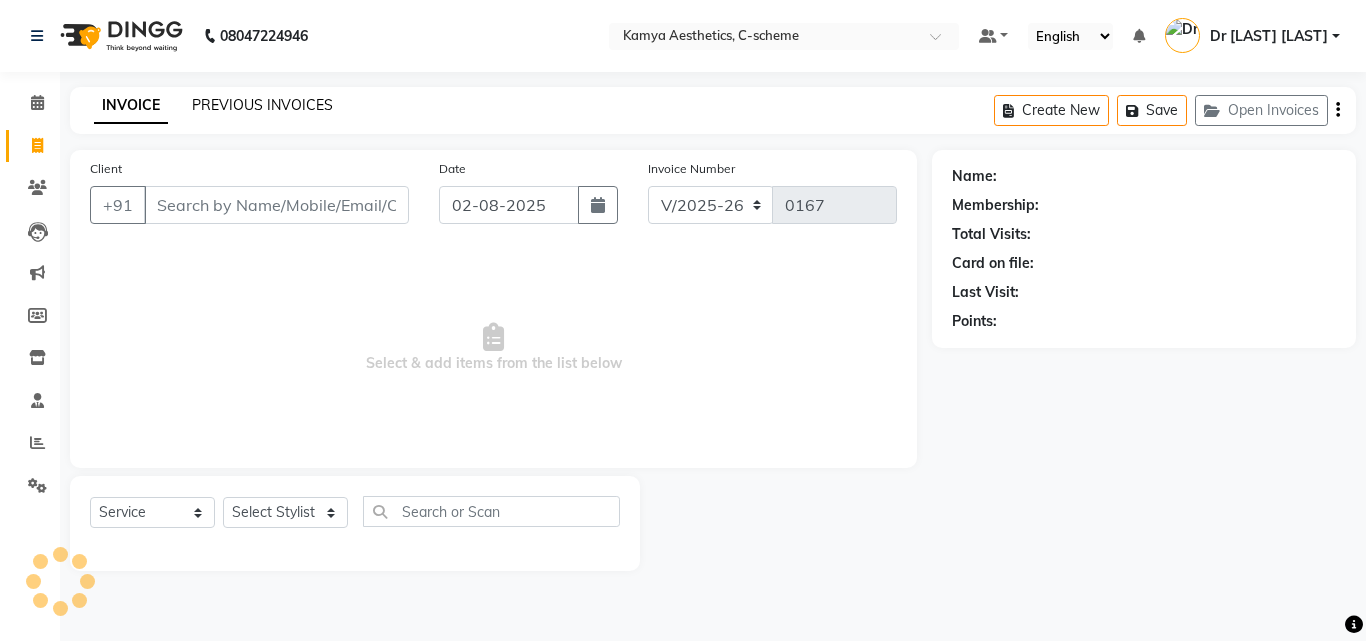 click on "PREVIOUS INVOICES" 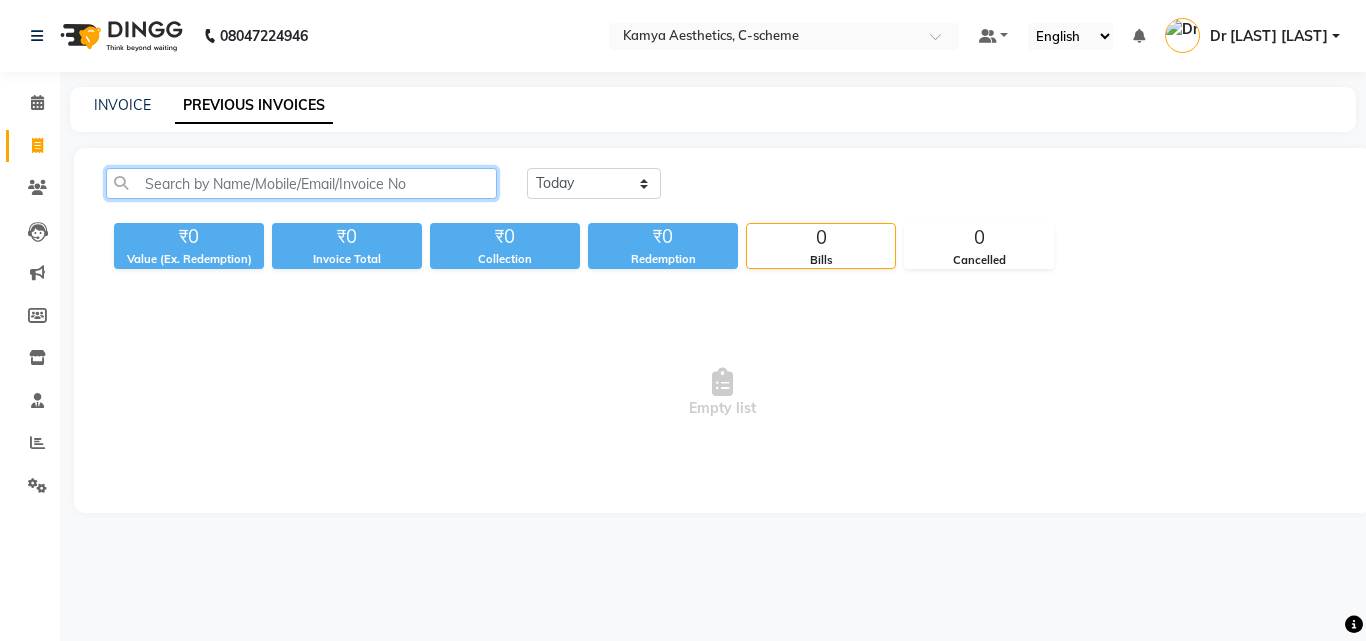 click 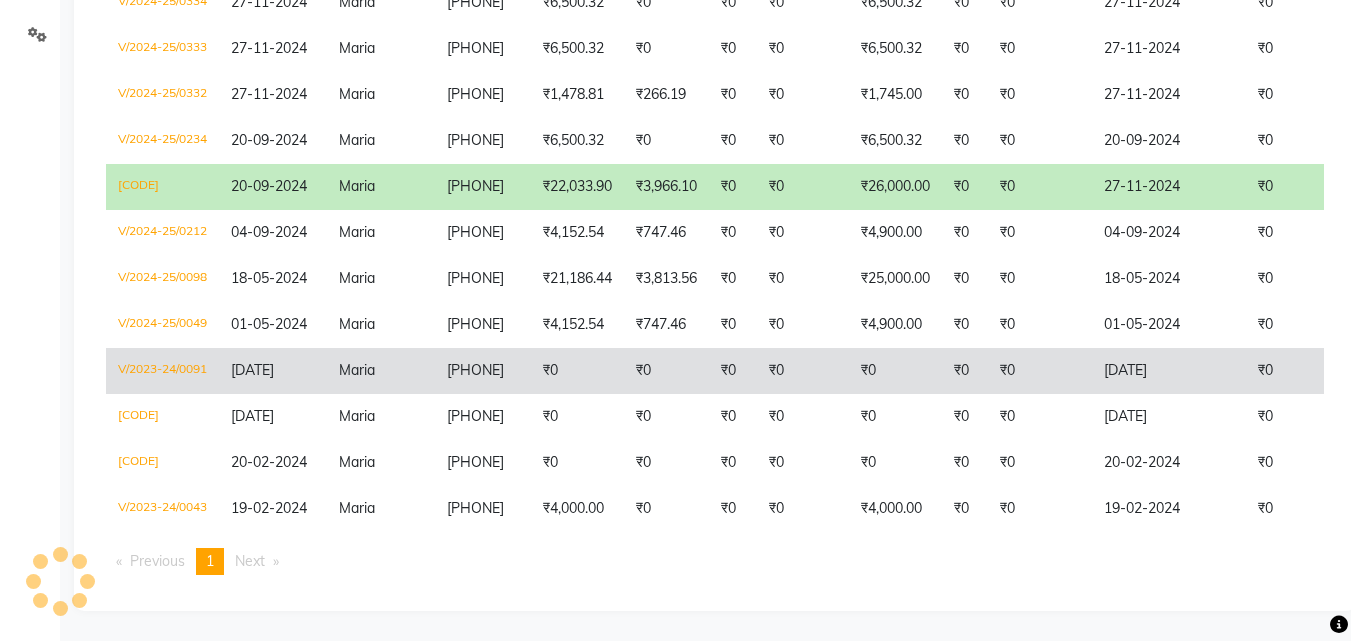 scroll, scrollTop: 366, scrollLeft: 0, axis: vertical 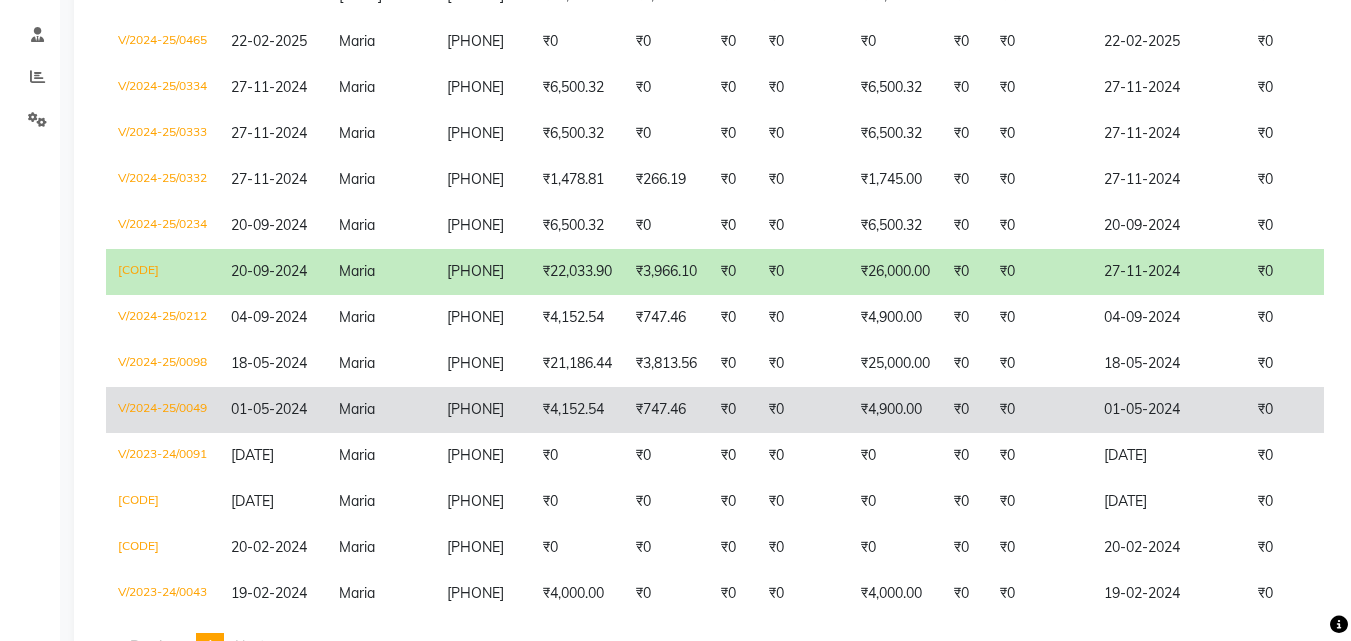 type on "MARIA" 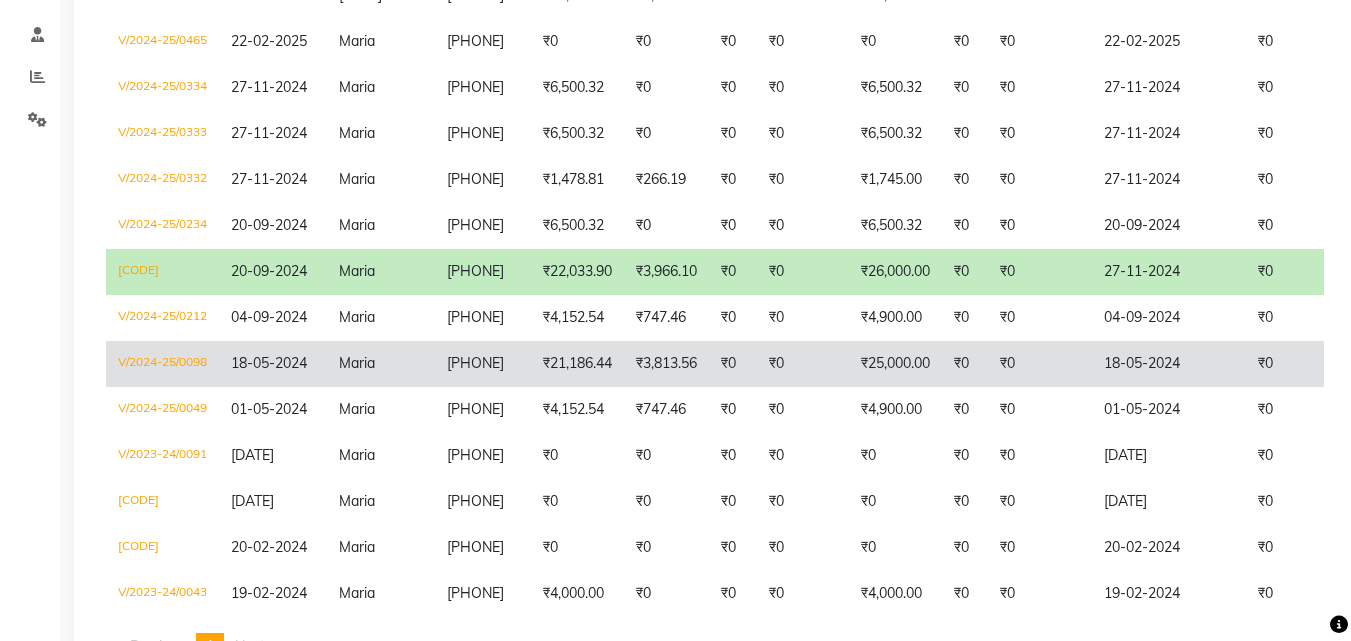click on "₹21,186.44" 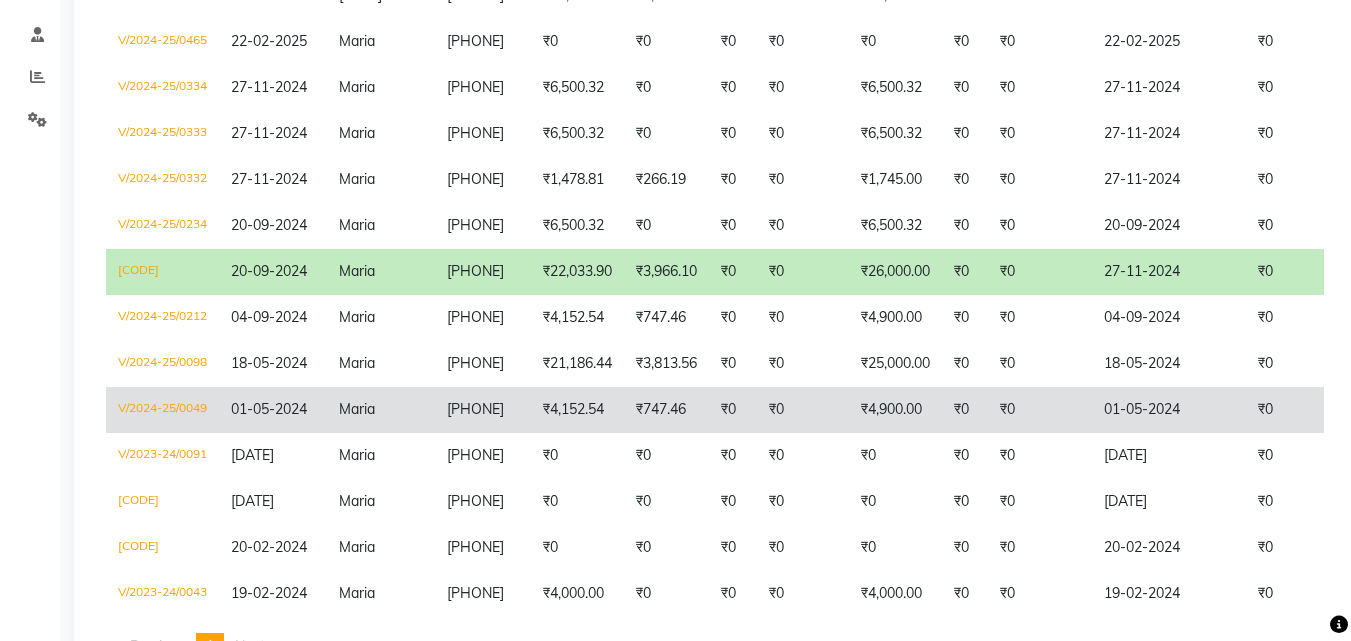 click on "9116657879" 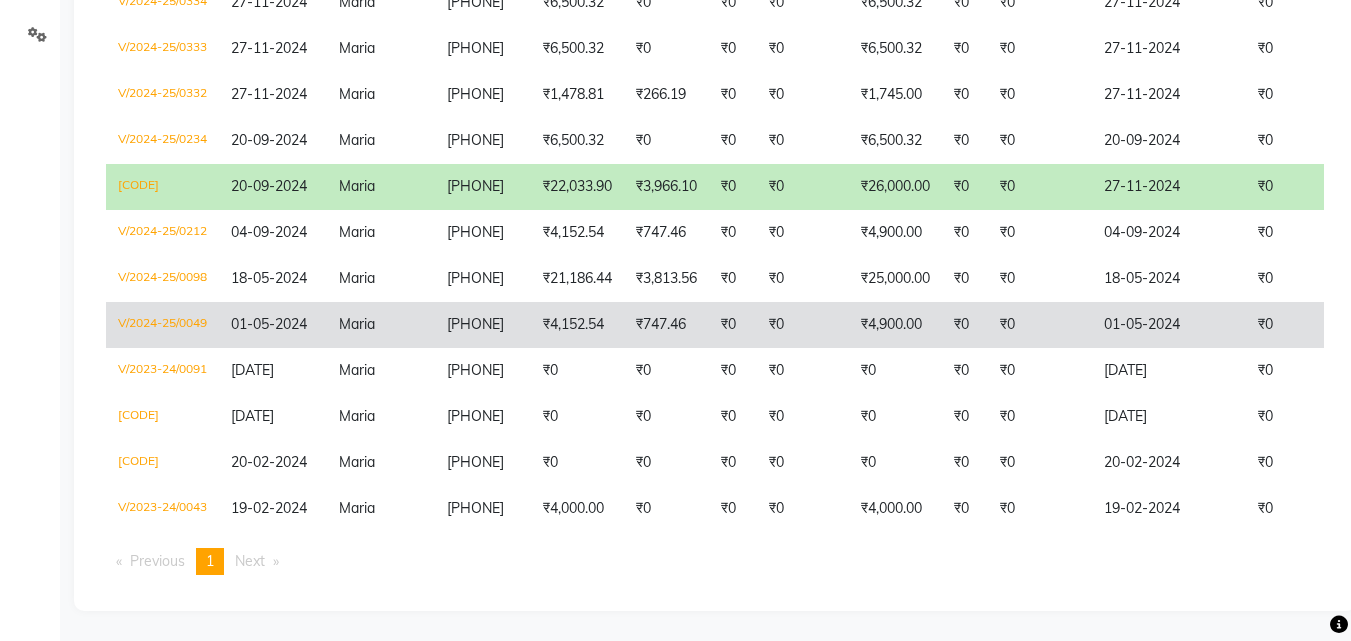 scroll, scrollTop: 466, scrollLeft: 0, axis: vertical 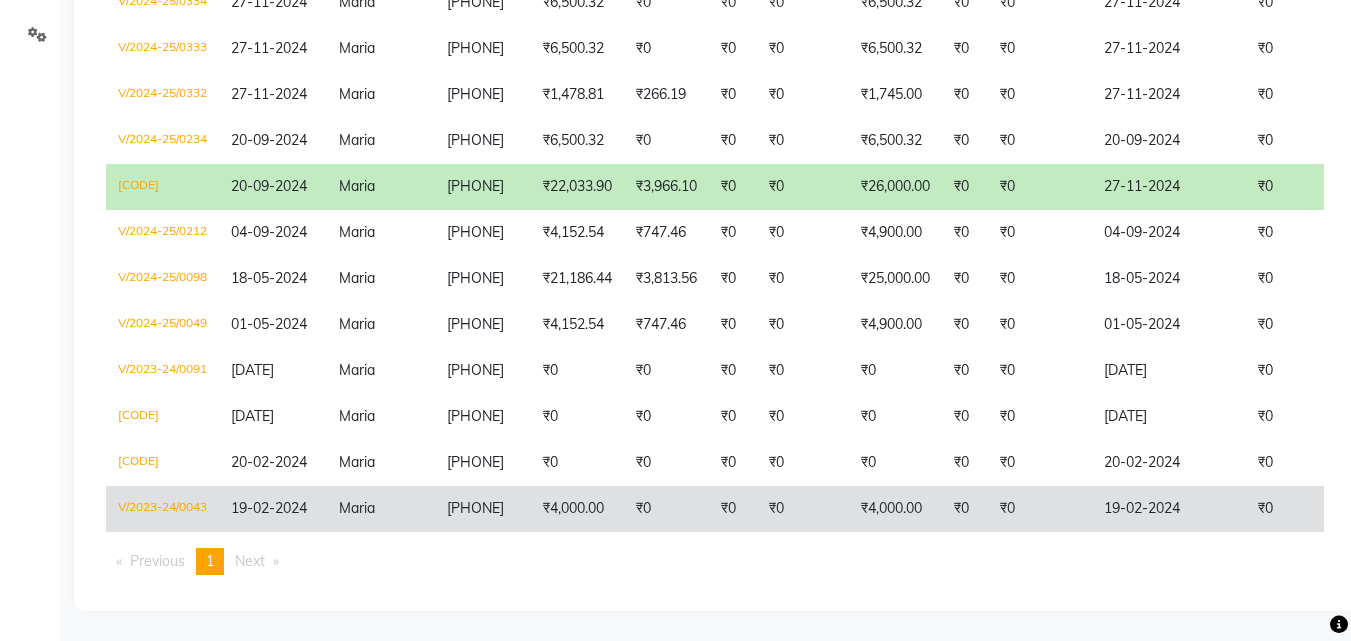 click on "19-02-2024" 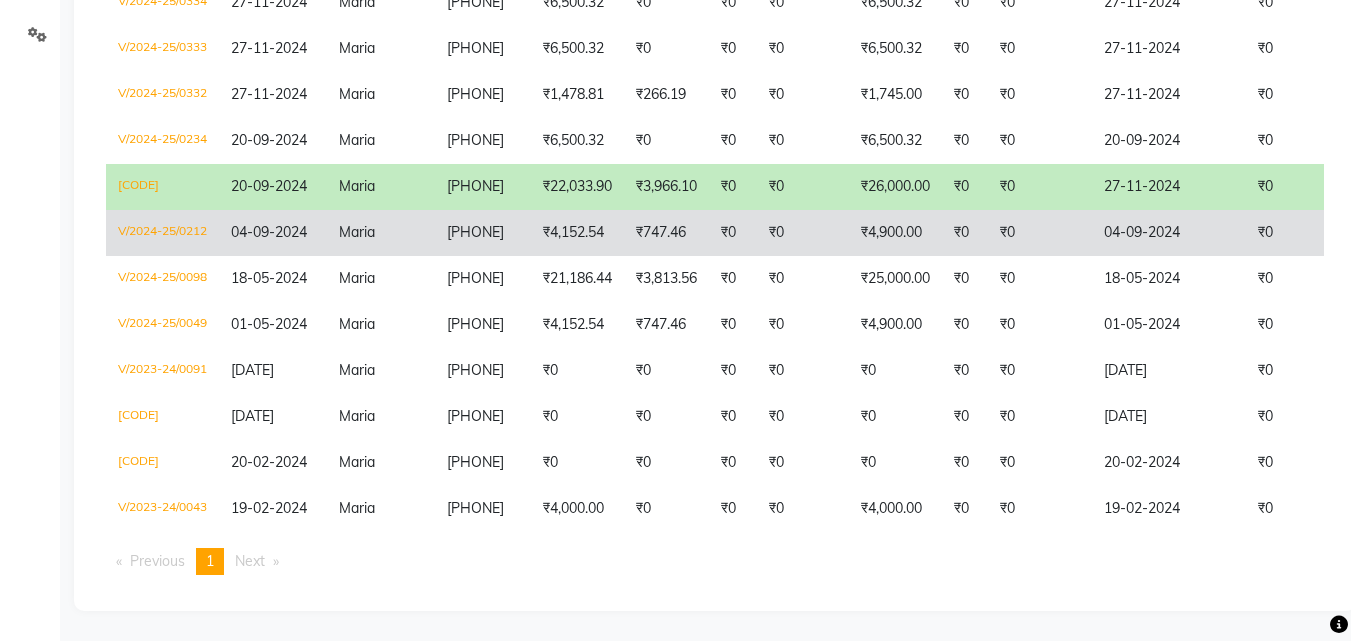 scroll, scrollTop: 366, scrollLeft: 0, axis: vertical 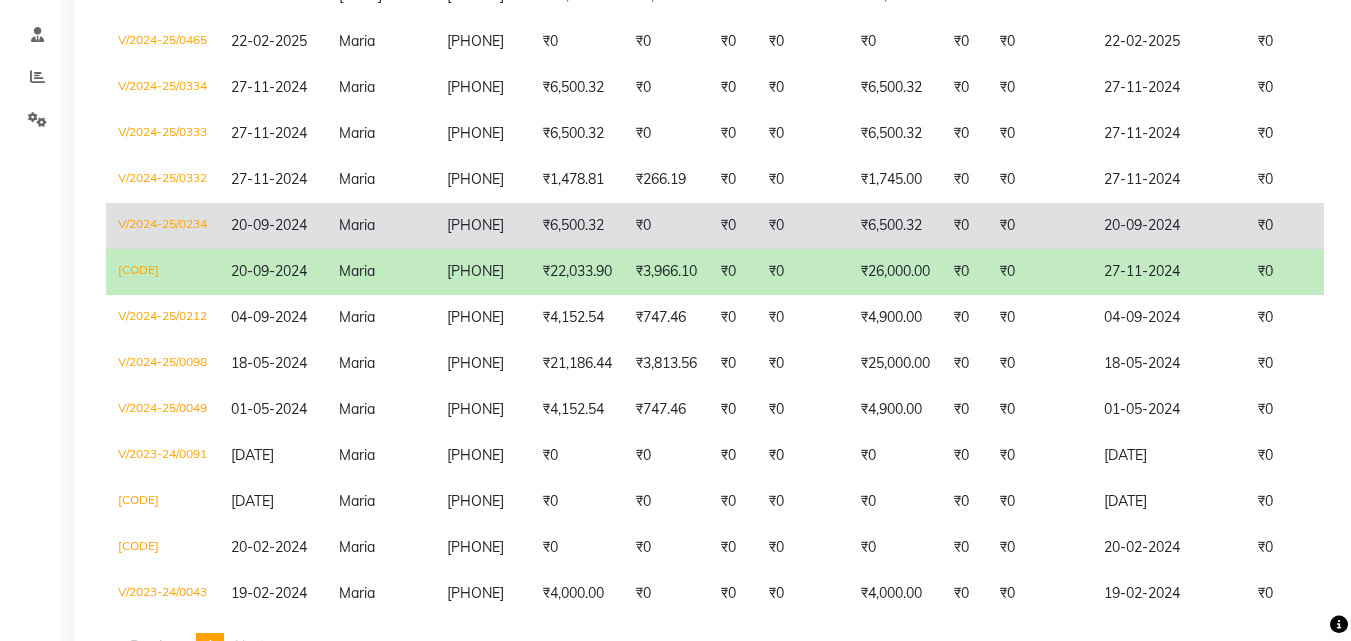 click on "Maria" 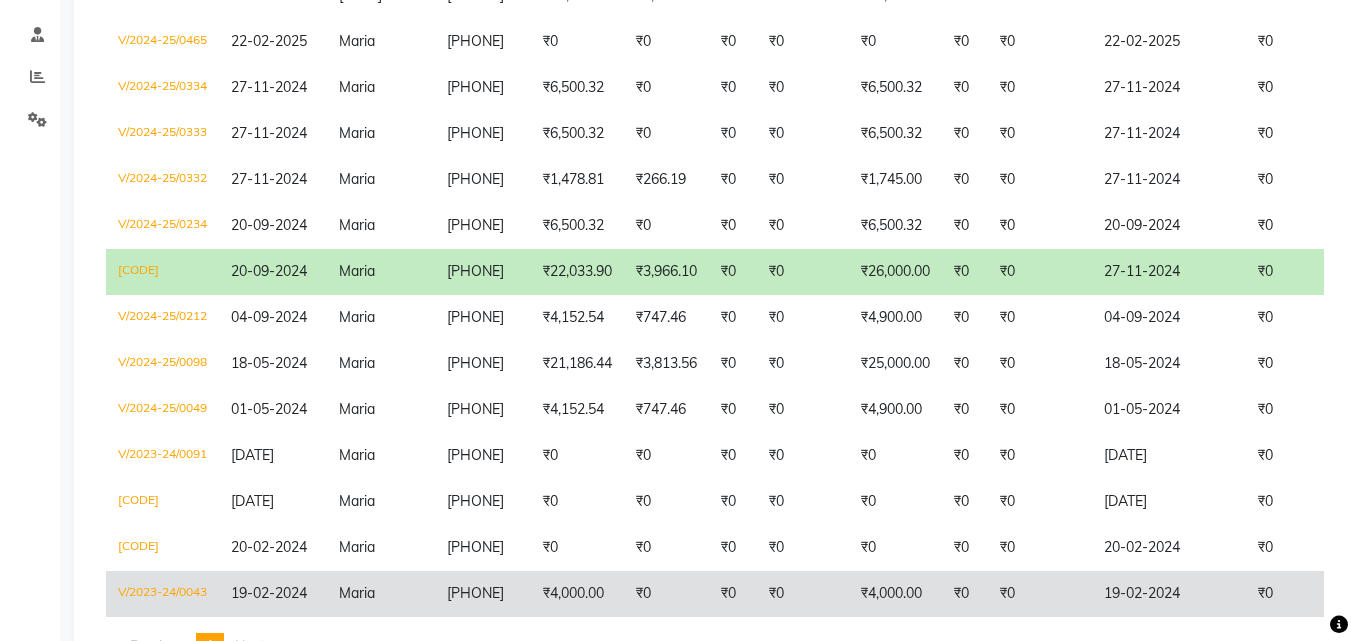 scroll, scrollTop: 0, scrollLeft: 0, axis: both 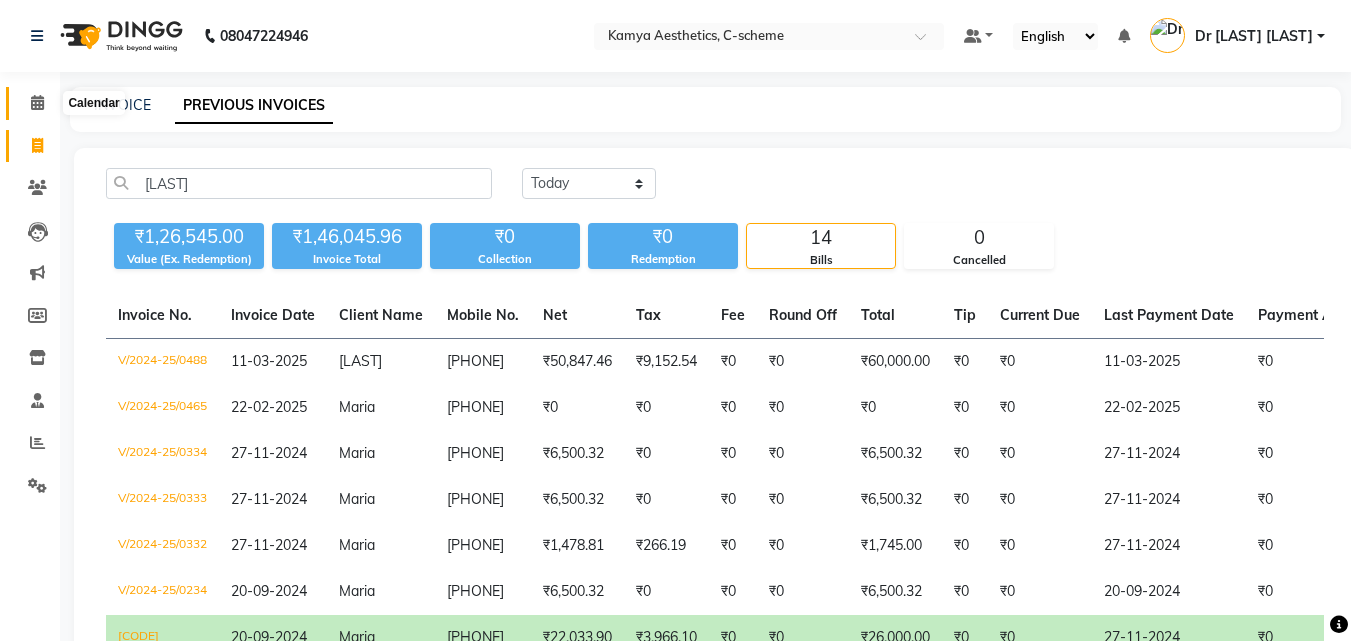 click 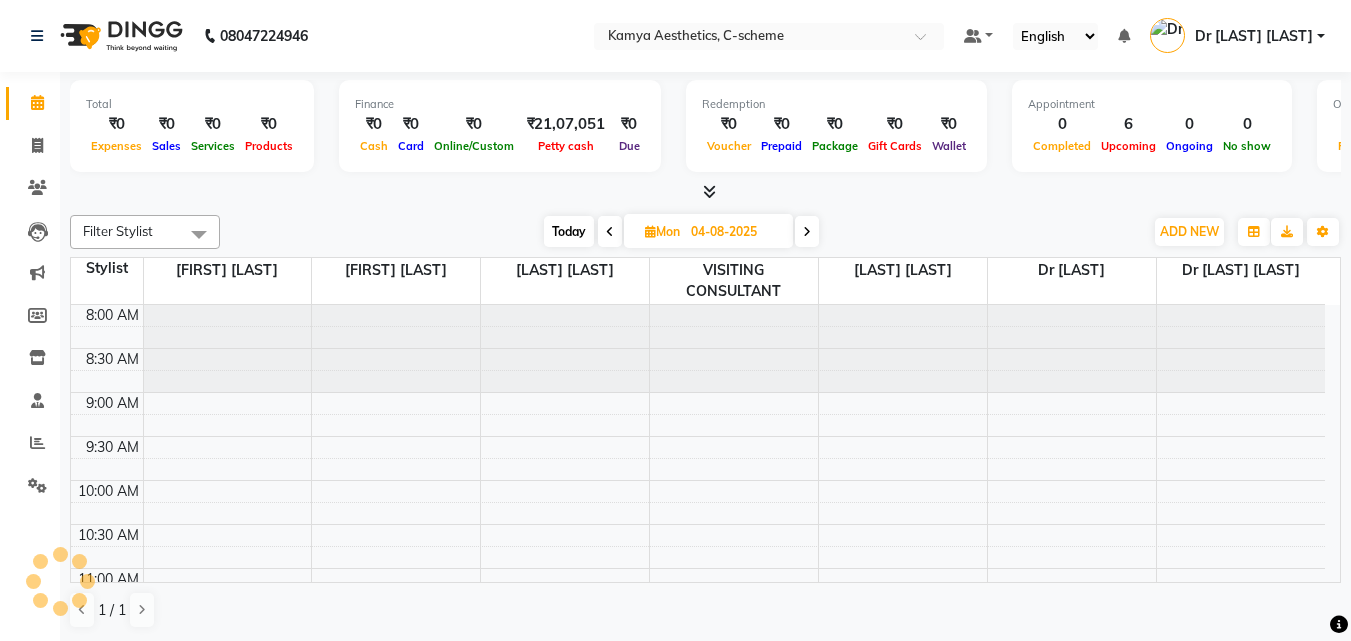 scroll, scrollTop: 0, scrollLeft: 0, axis: both 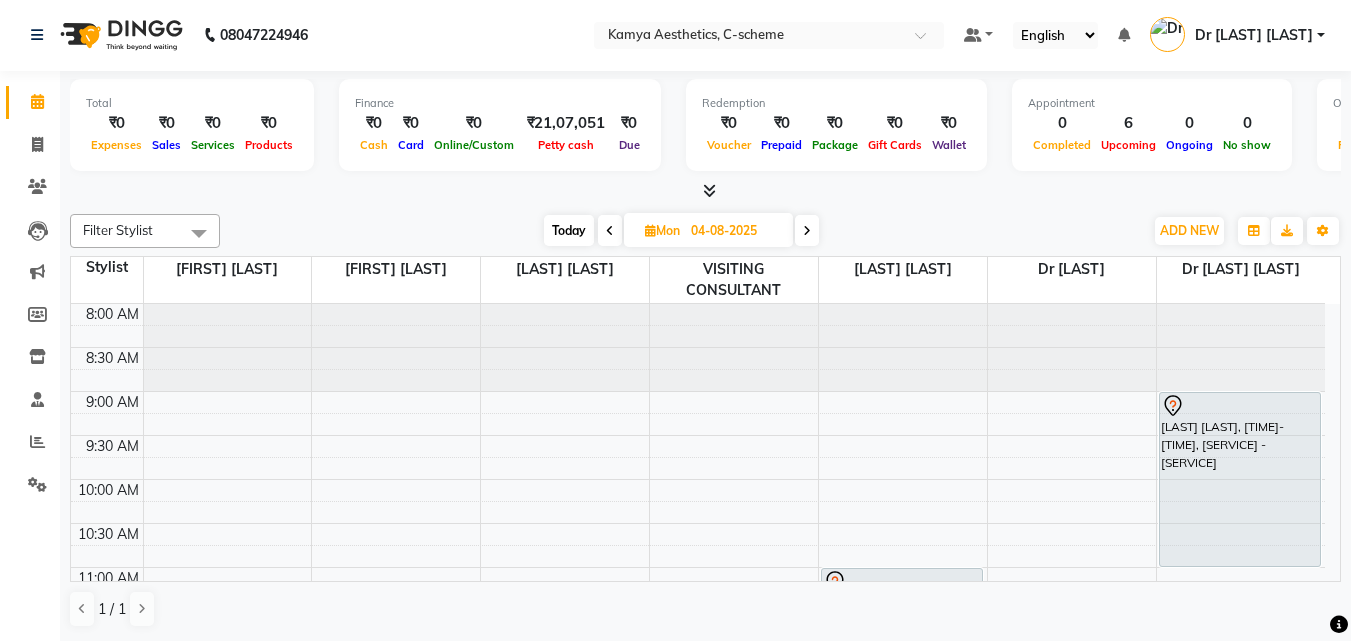 click on "Today" at bounding box center (569, 230) 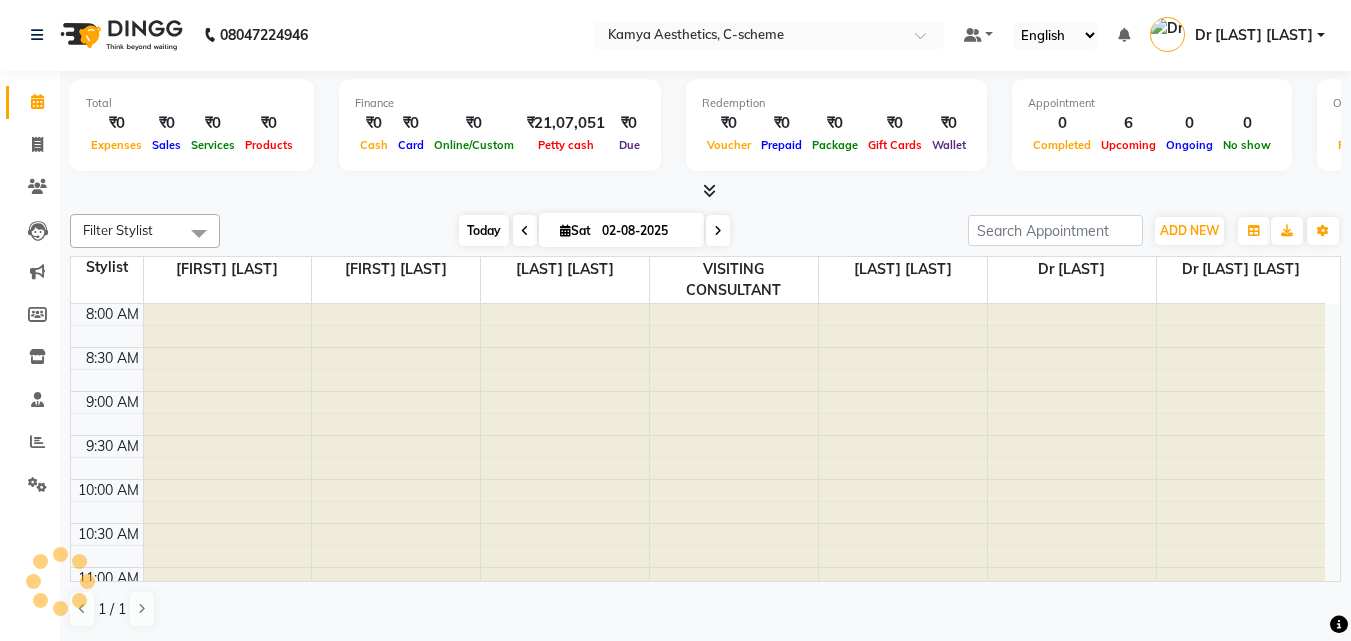 scroll, scrollTop: 353, scrollLeft: 0, axis: vertical 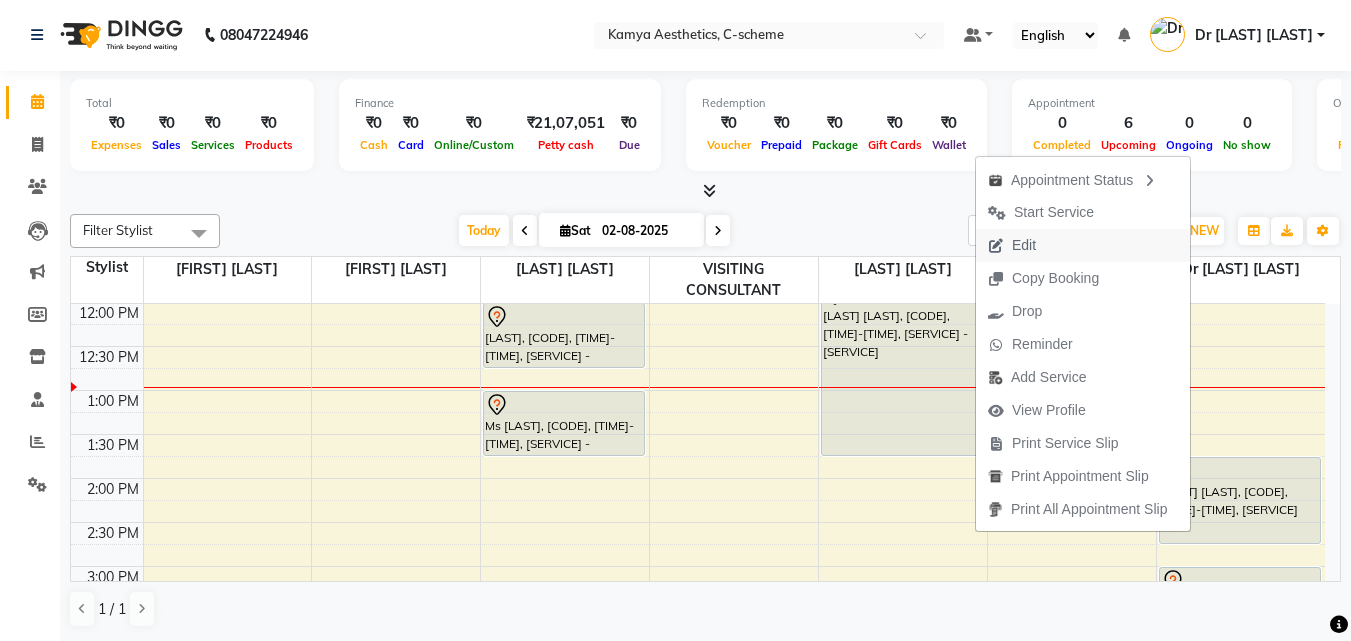 click on "Edit" at bounding box center (1083, 245) 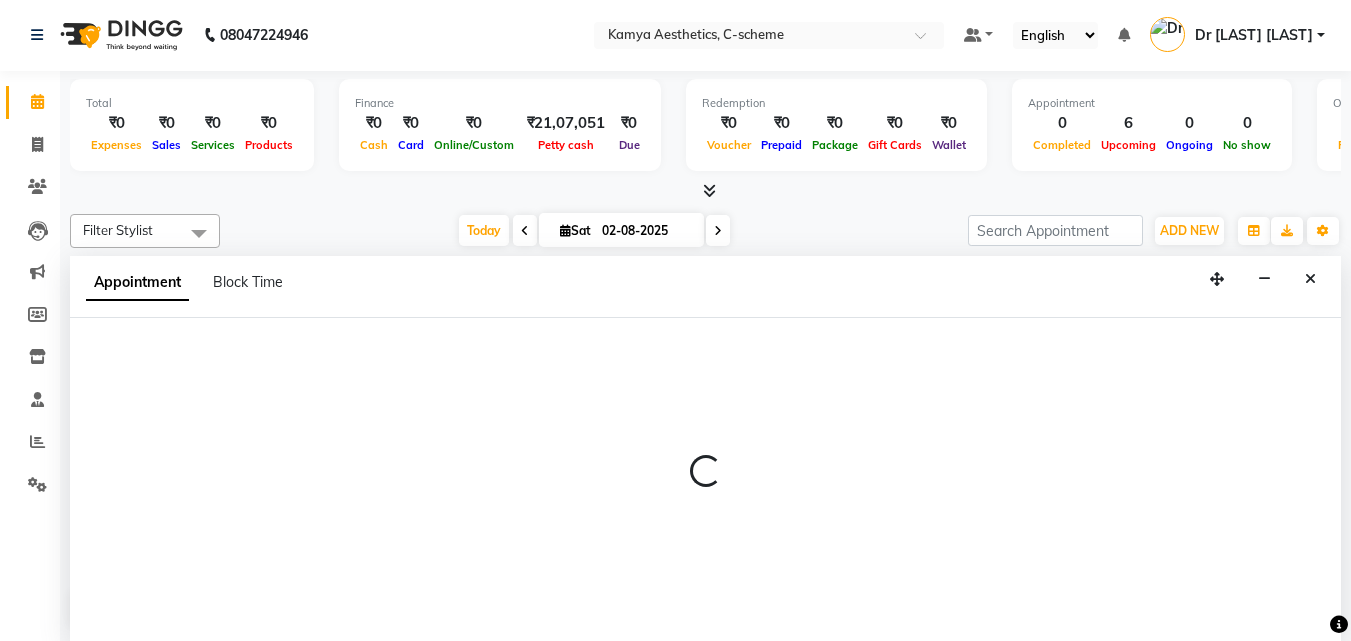 select on "tentative" 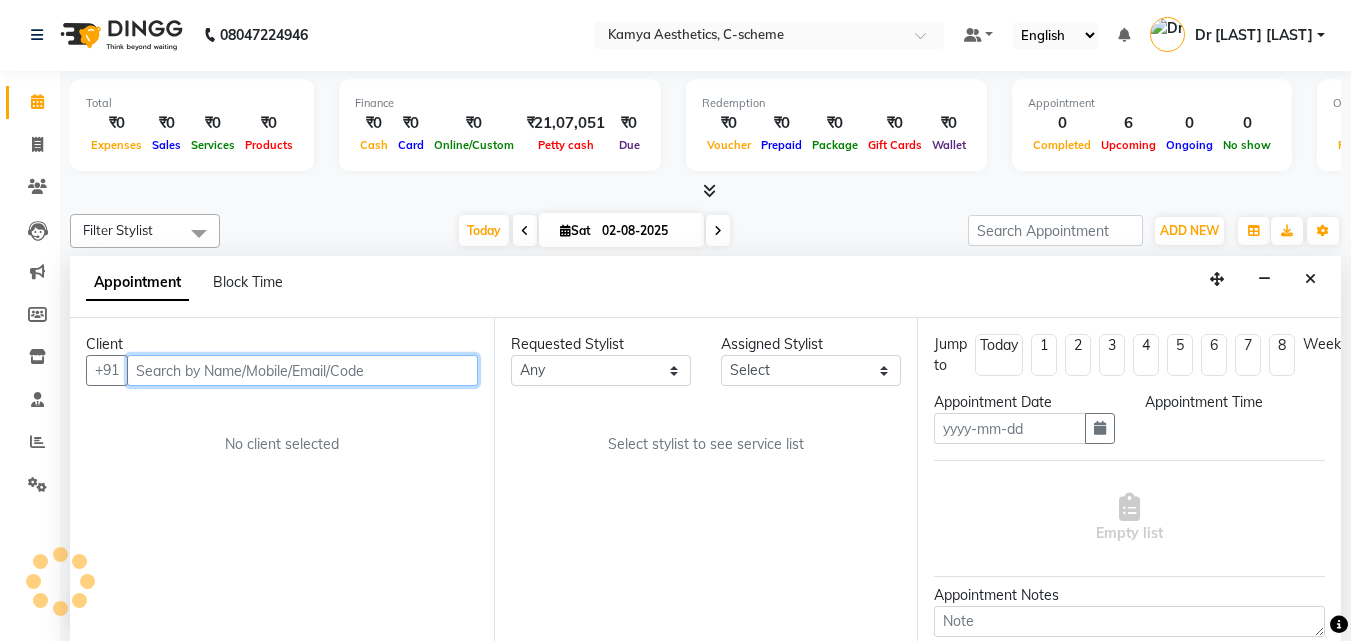 type on "02-08-2025" 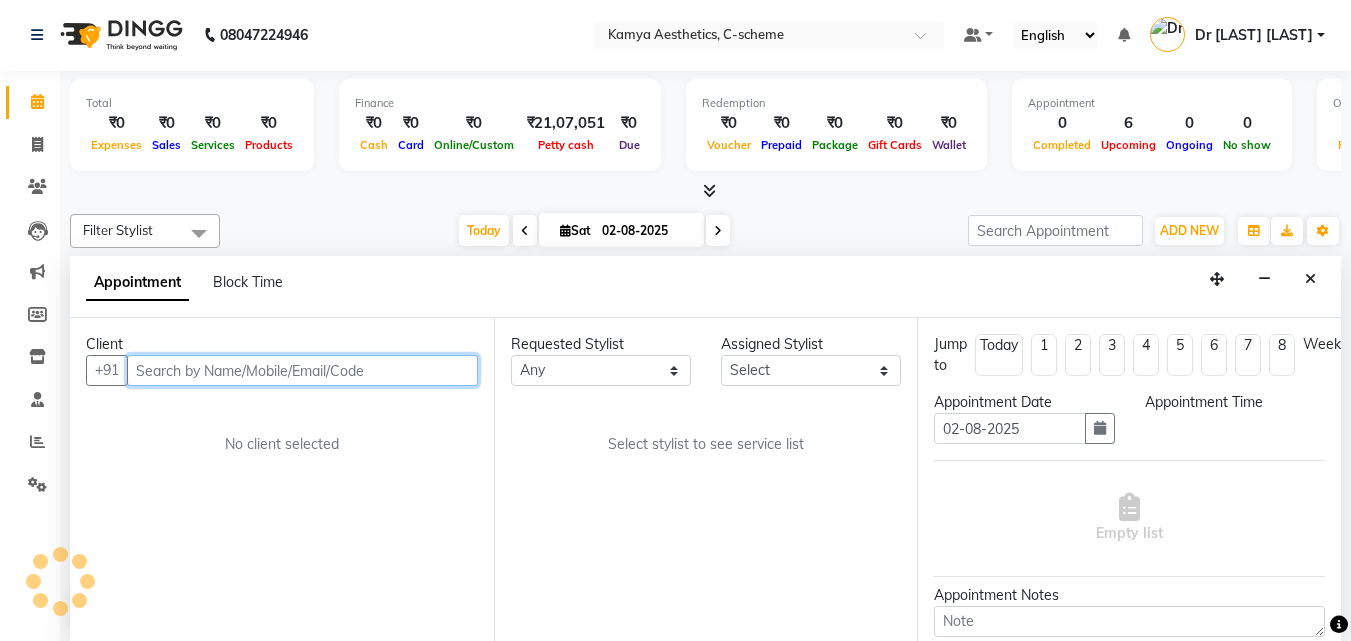 select on "42841" 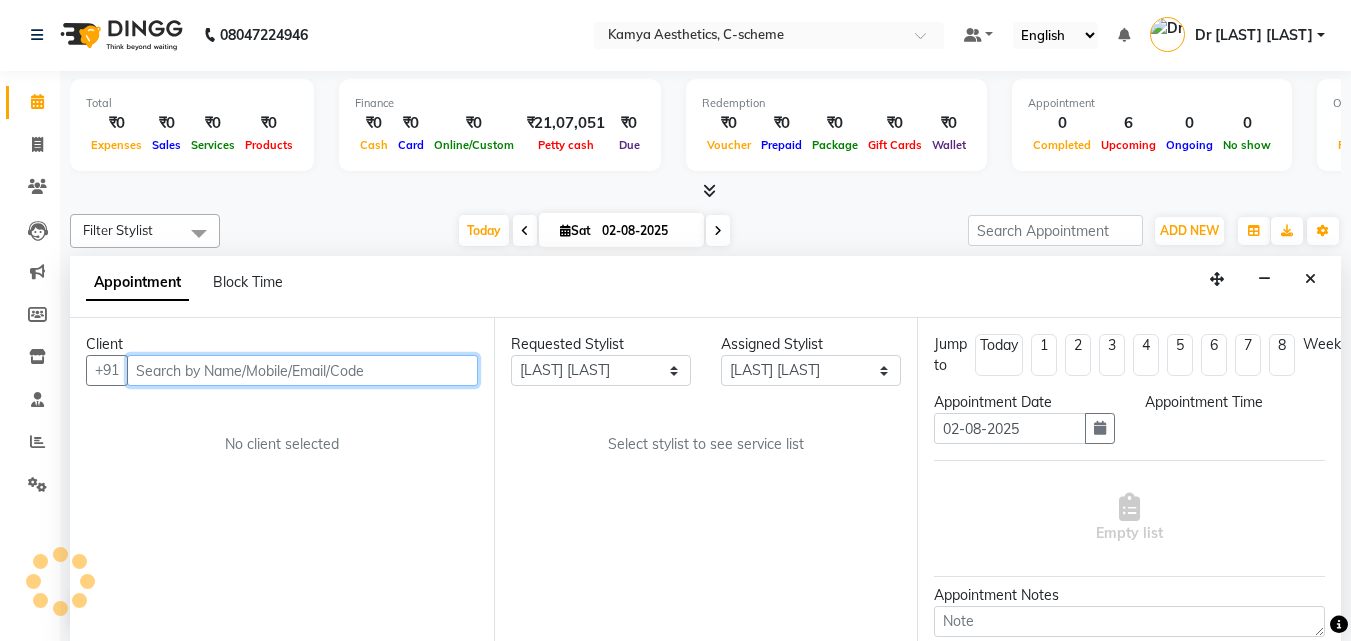 select on "705" 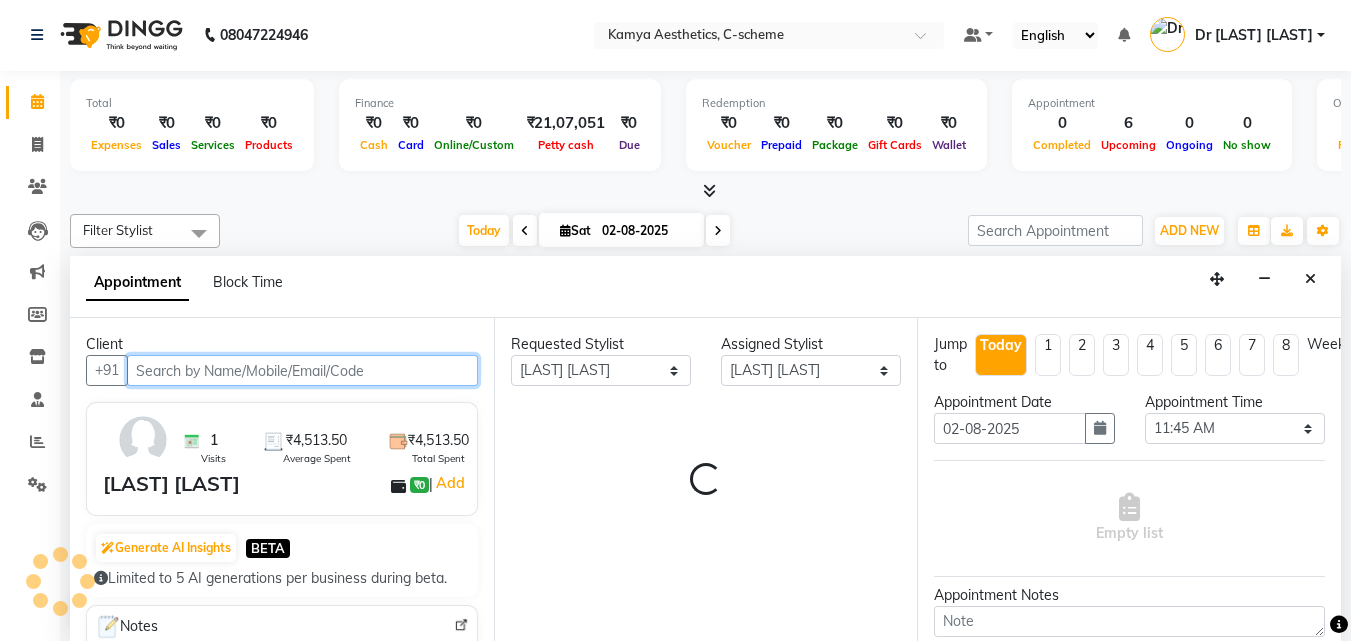 scroll, scrollTop: 353, scrollLeft: 0, axis: vertical 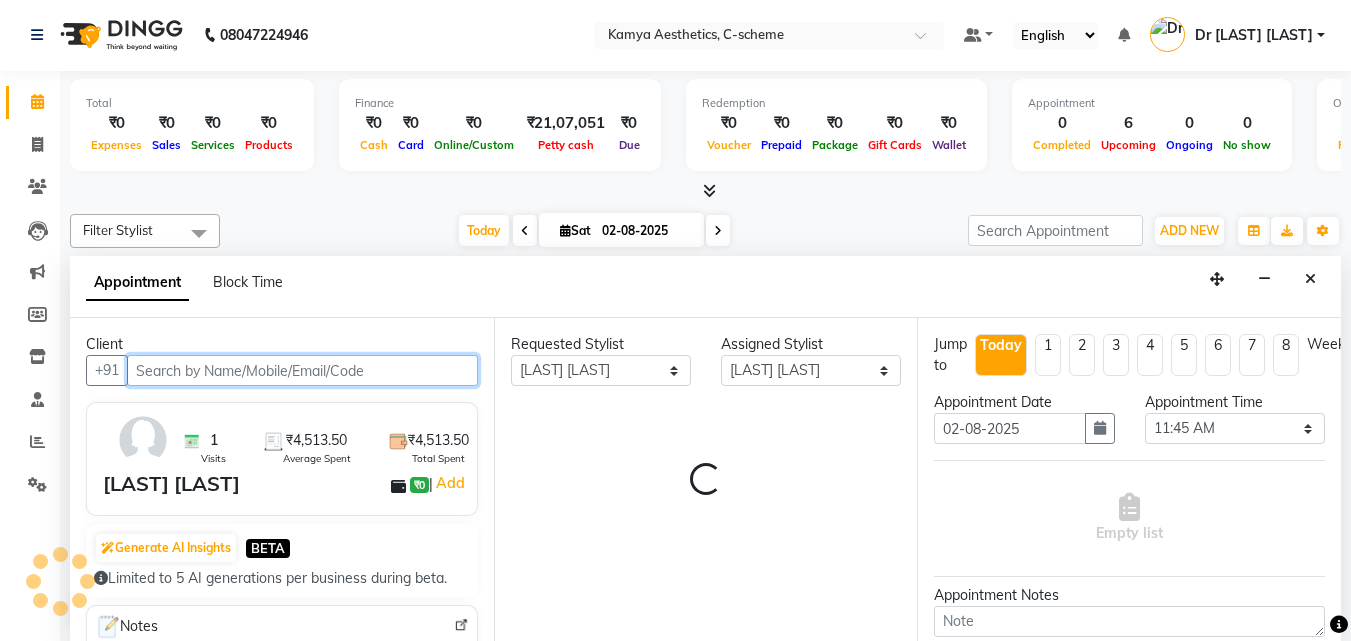 select on "2415" 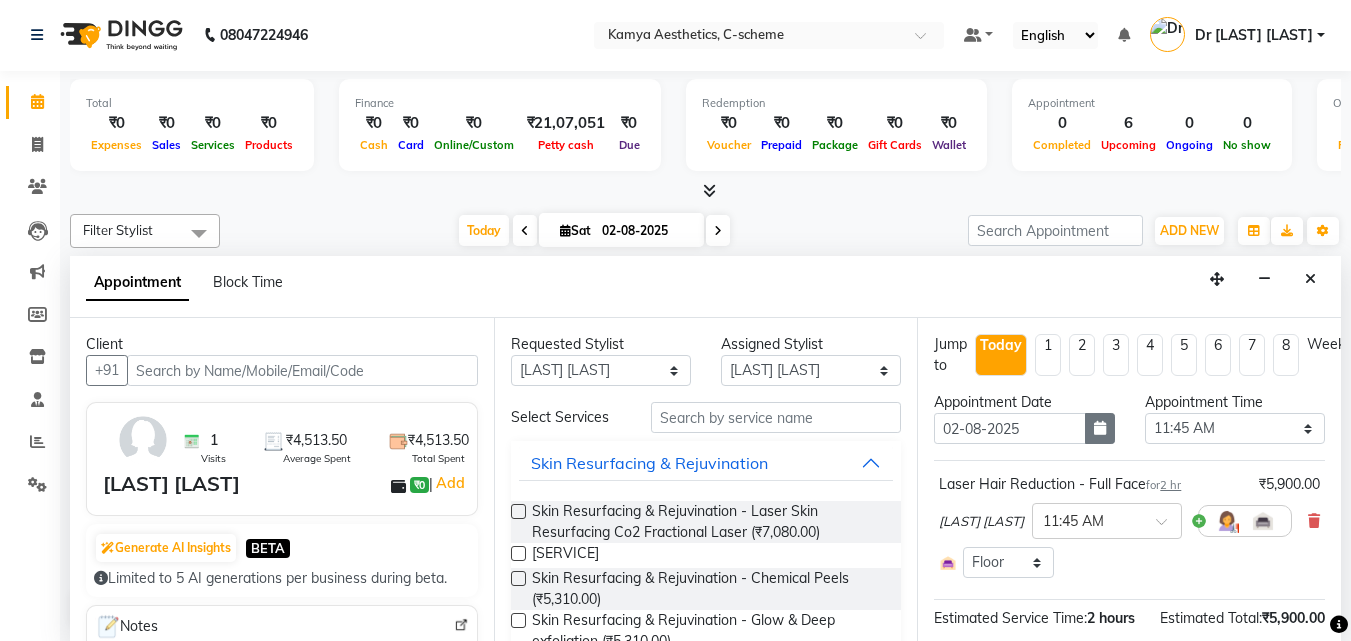 click at bounding box center (1100, 428) 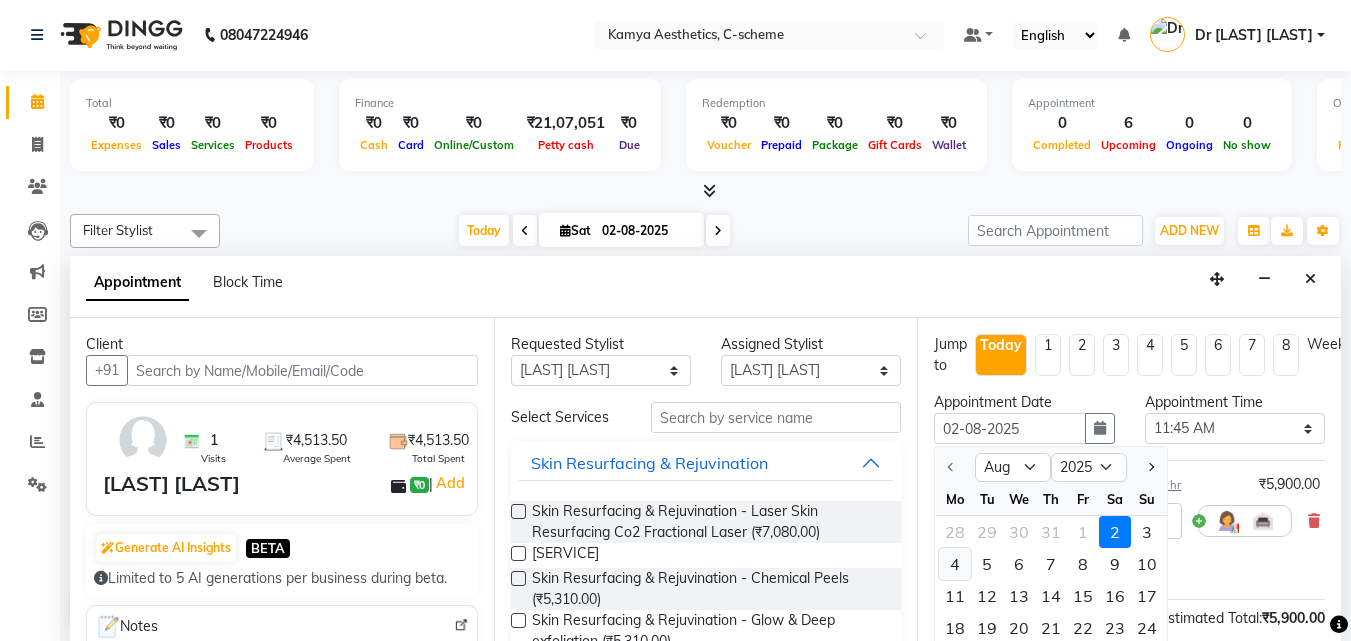 click on "4" at bounding box center [955, 564] 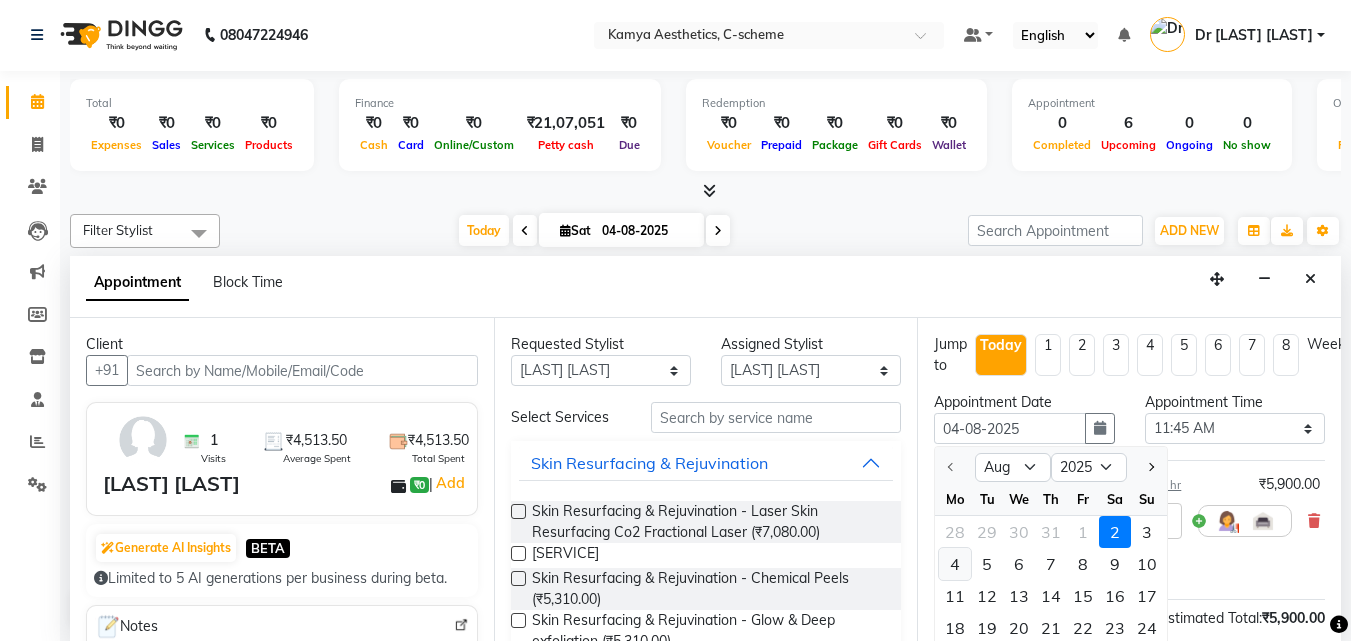 select on "705" 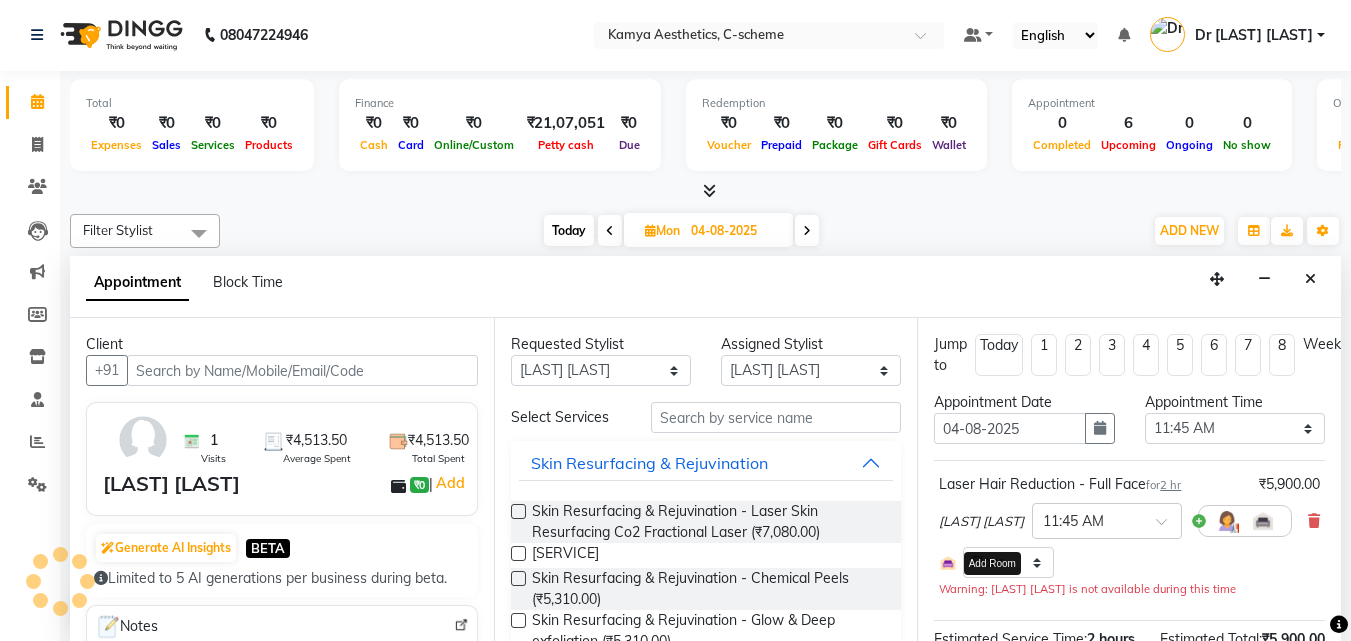 scroll, scrollTop: 353, scrollLeft: 0, axis: vertical 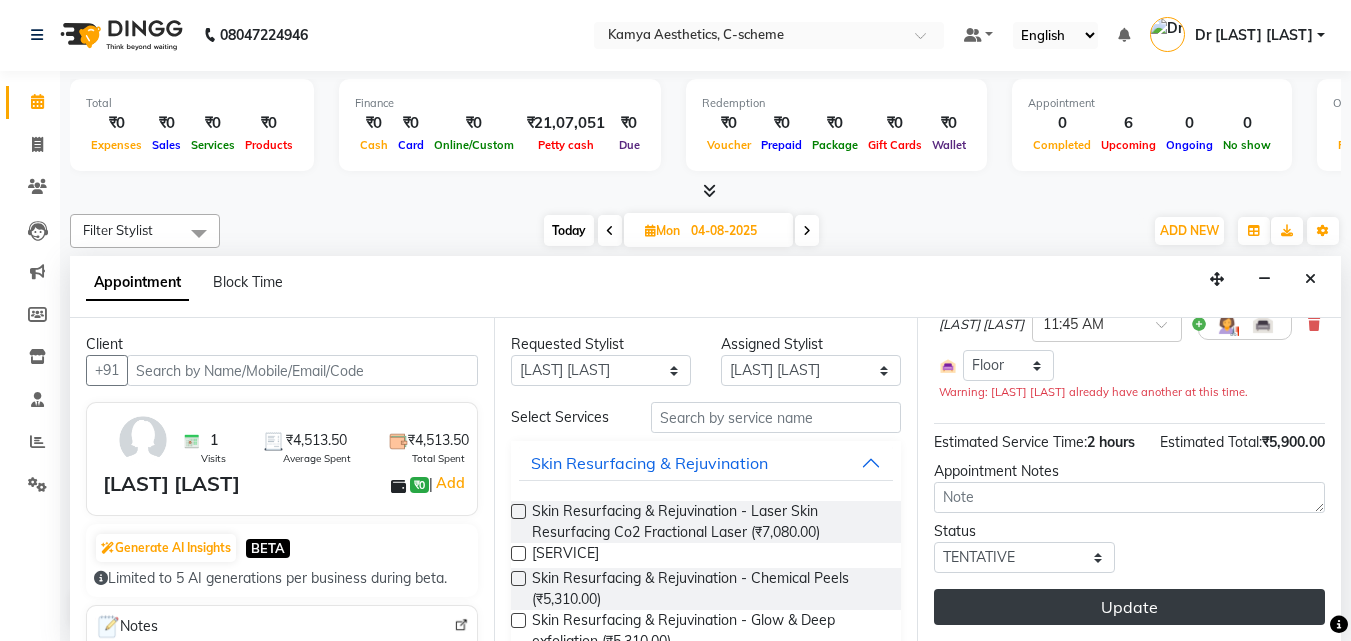 click on "Update" at bounding box center [1129, 607] 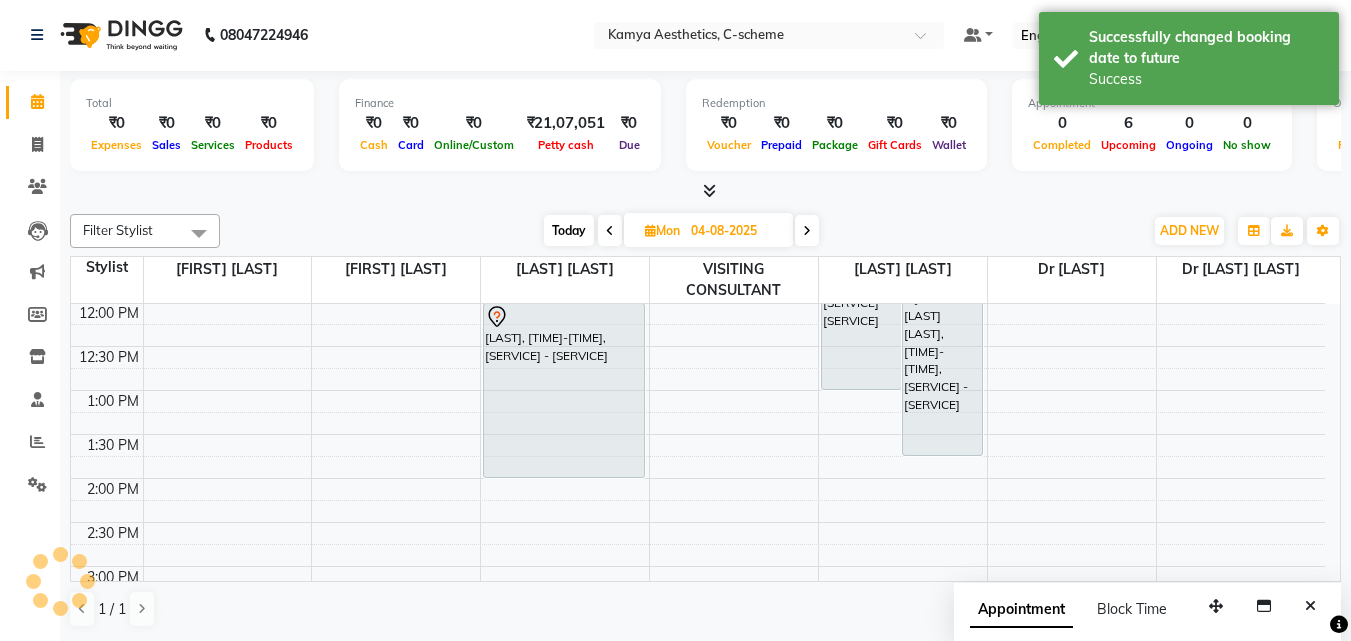 scroll, scrollTop: 0, scrollLeft: 0, axis: both 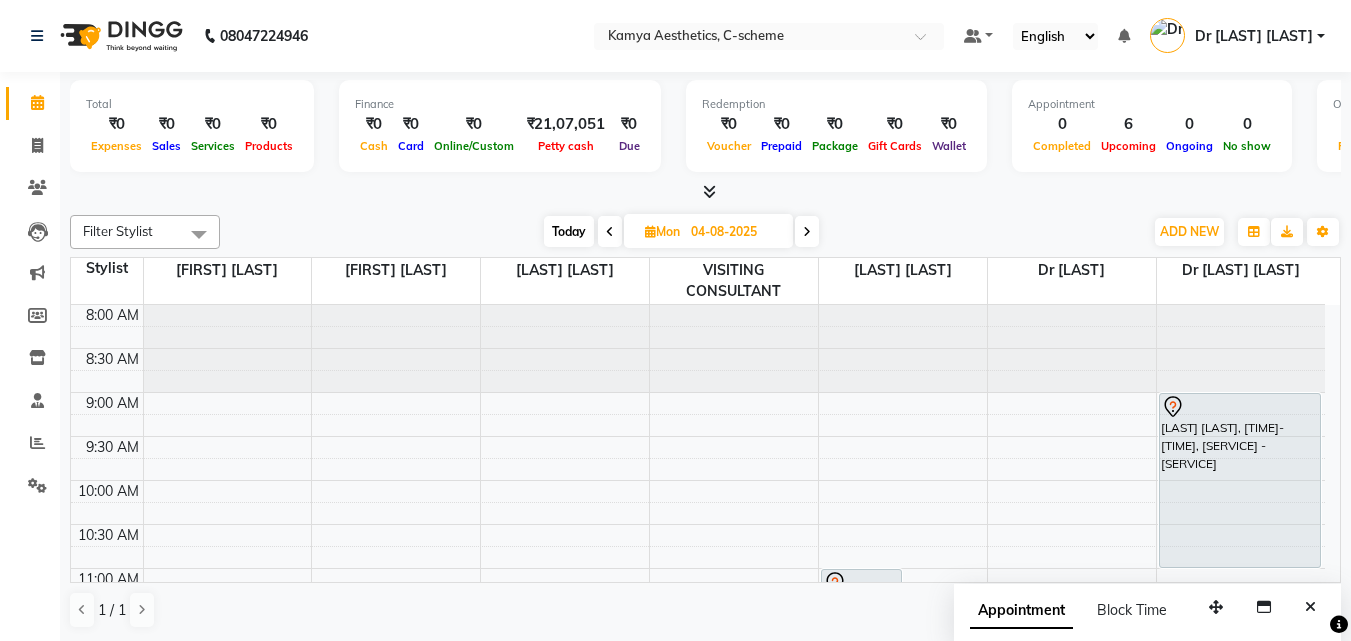 click on "Today" at bounding box center [569, 231] 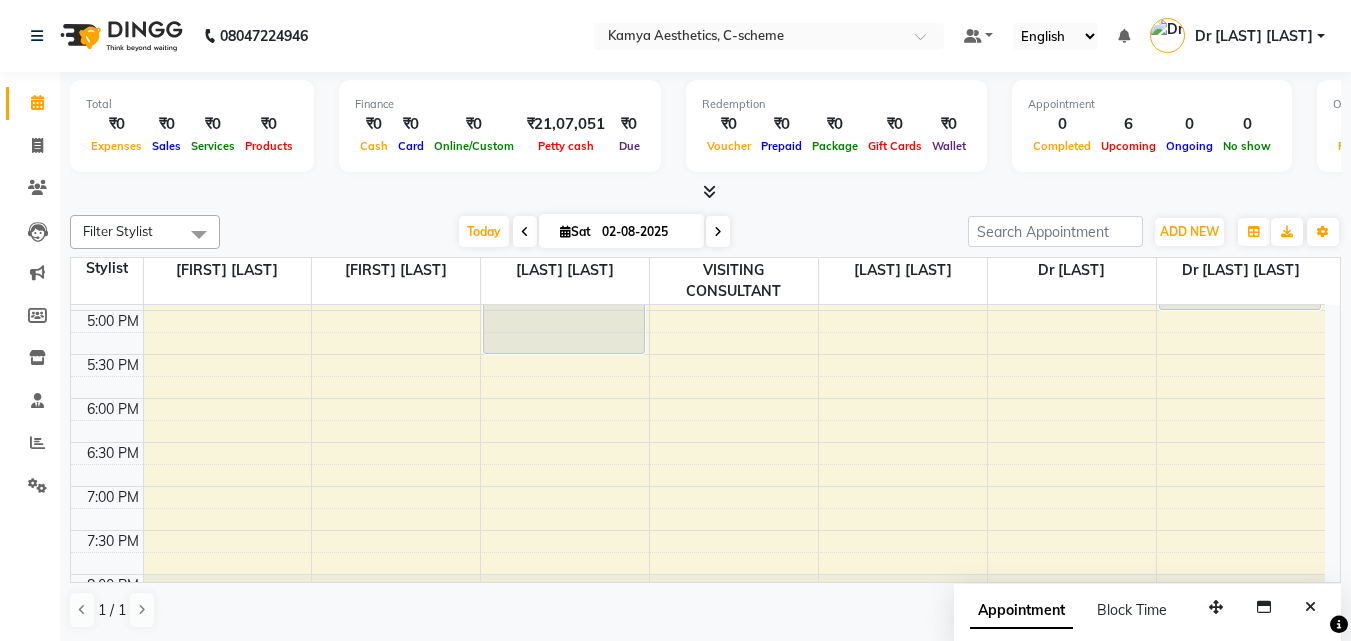 scroll, scrollTop: 800, scrollLeft: 0, axis: vertical 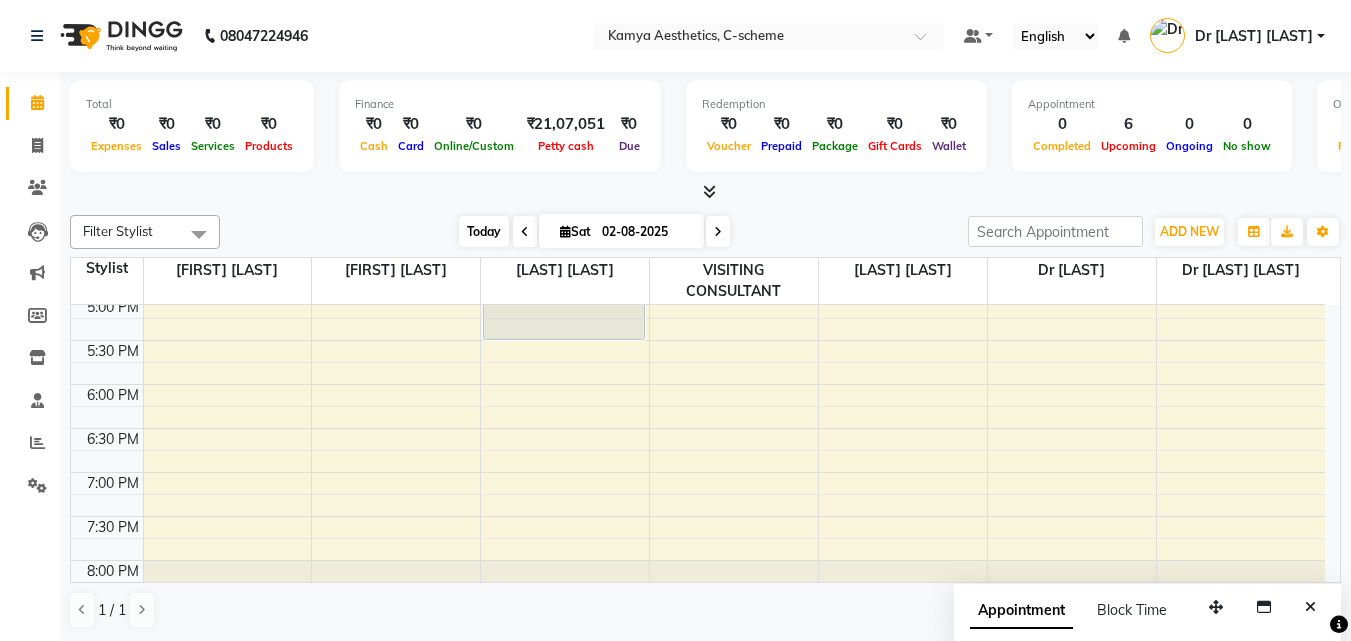 click on "Today" at bounding box center (484, 231) 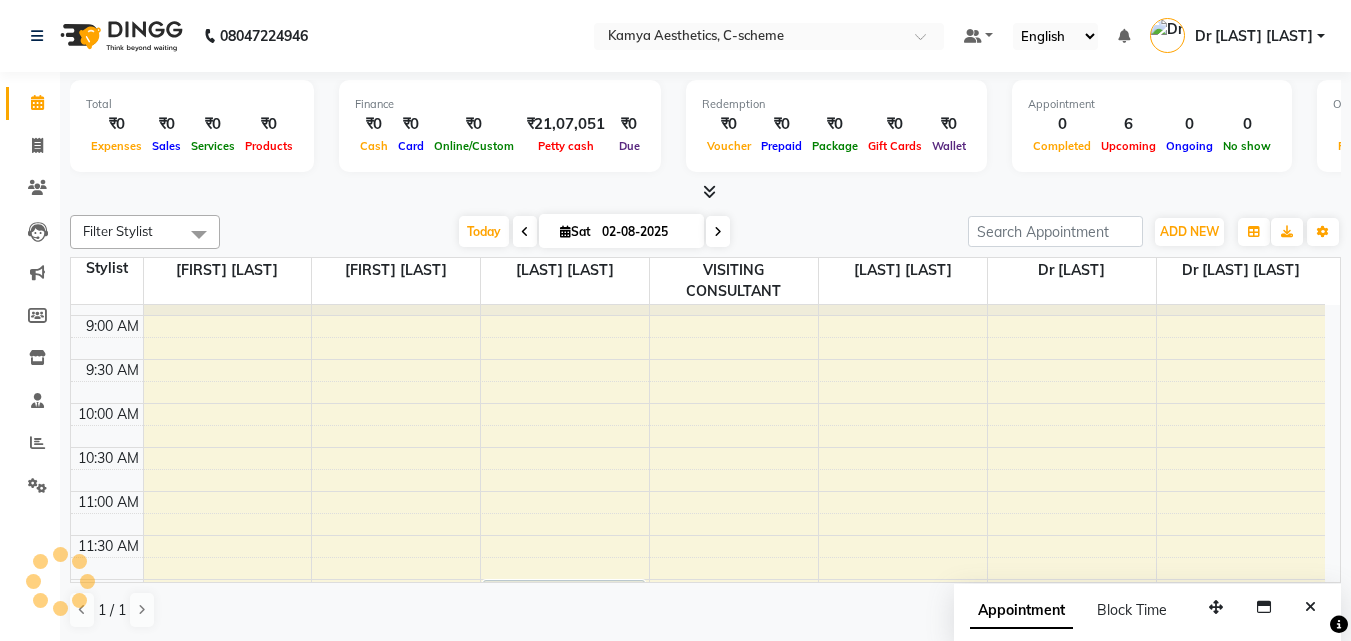 scroll, scrollTop: 0, scrollLeft: 0, axis: both 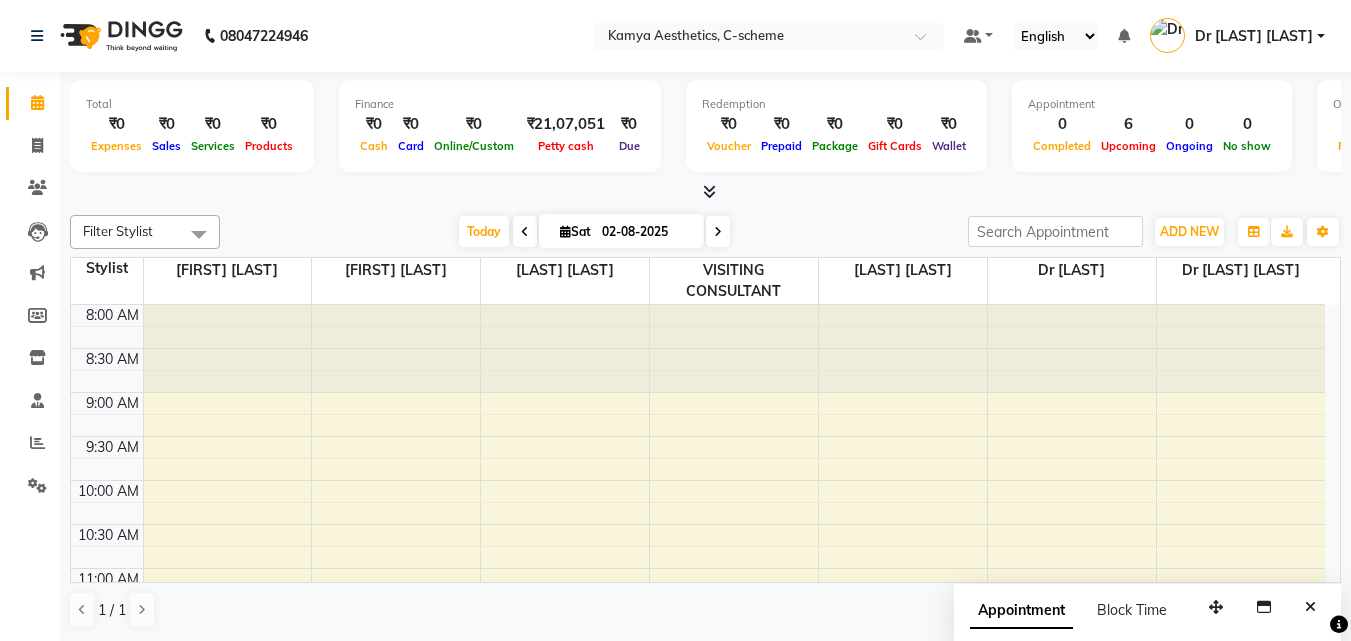 click on "02-08-2025" at bounding box center [646, 232] 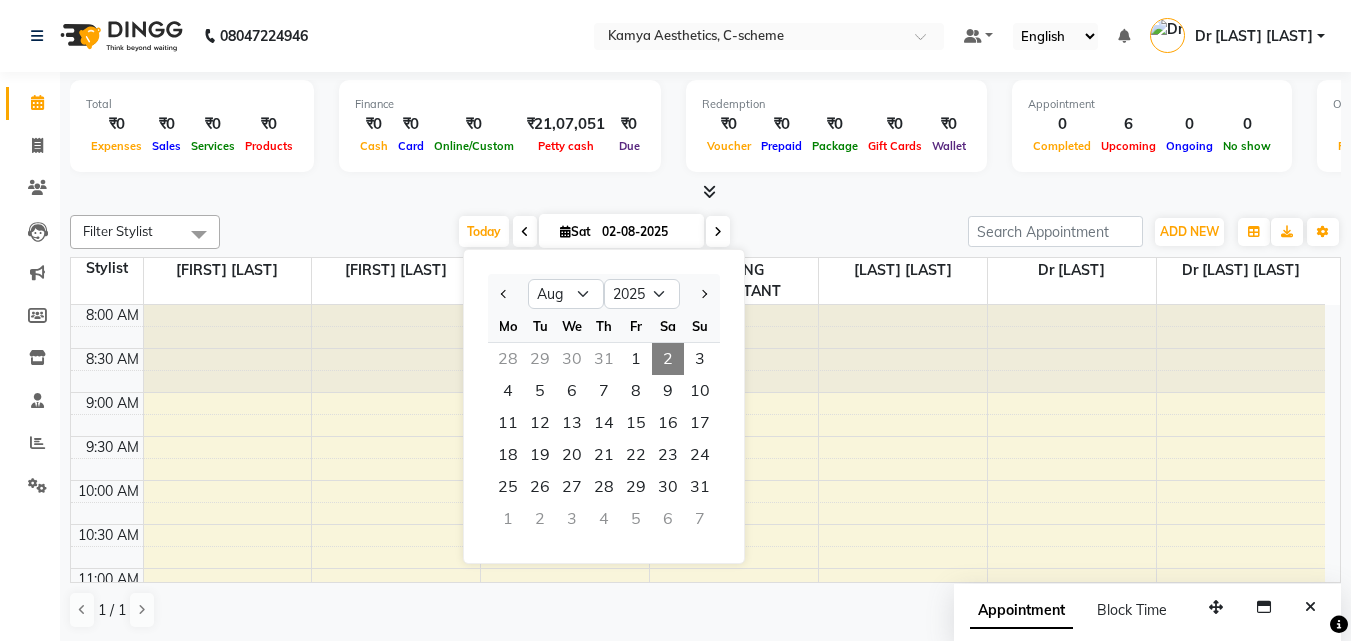 click on "30" at bounding box center [572, 359] 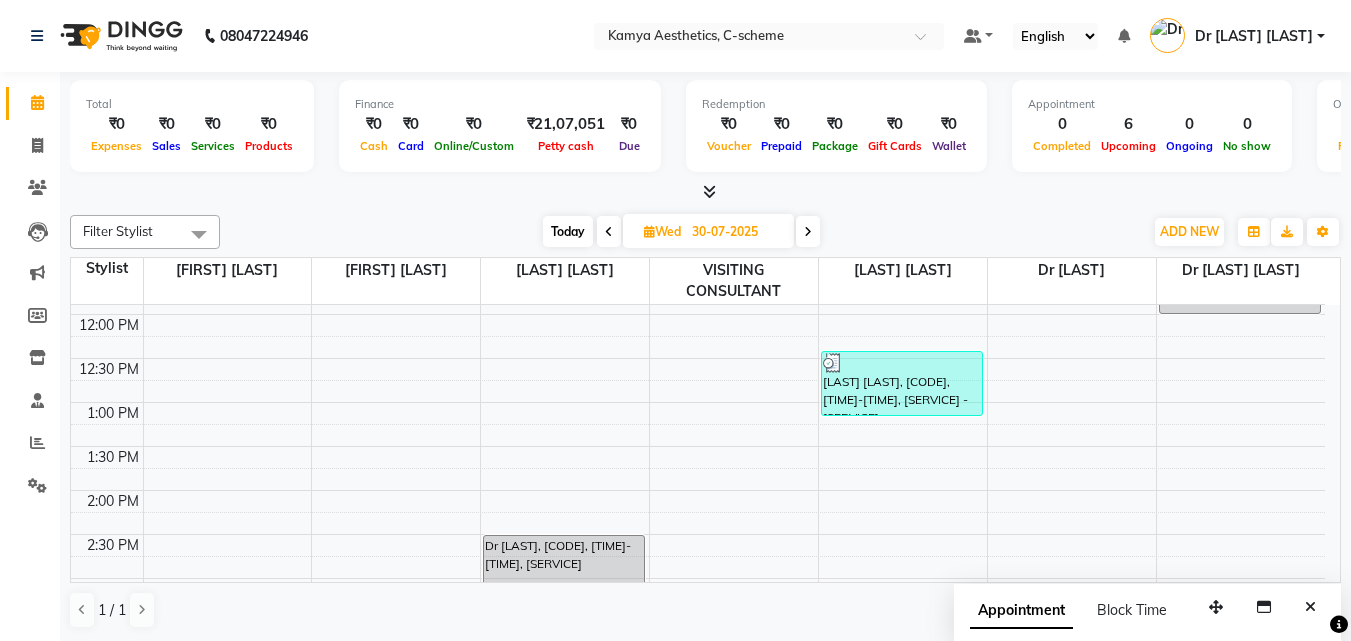 scroll, scrollTop: 341, scrollLeft: 0, axis: vertical 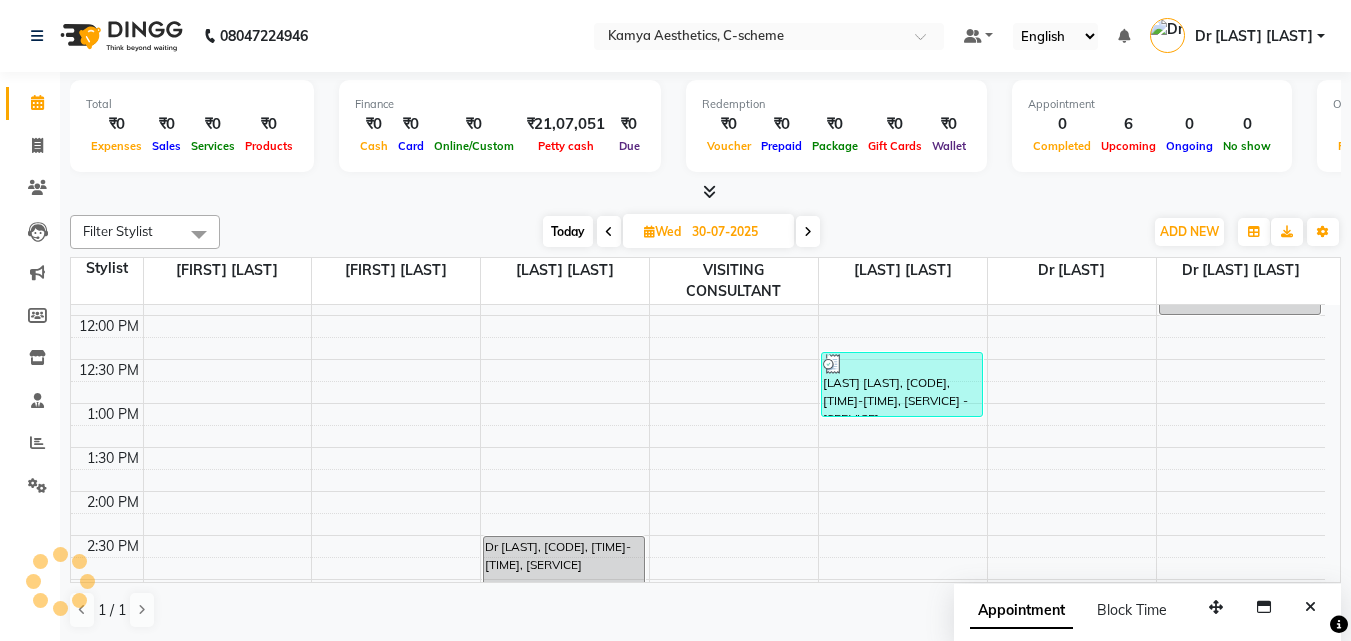 click at bounding box center (609, 232) 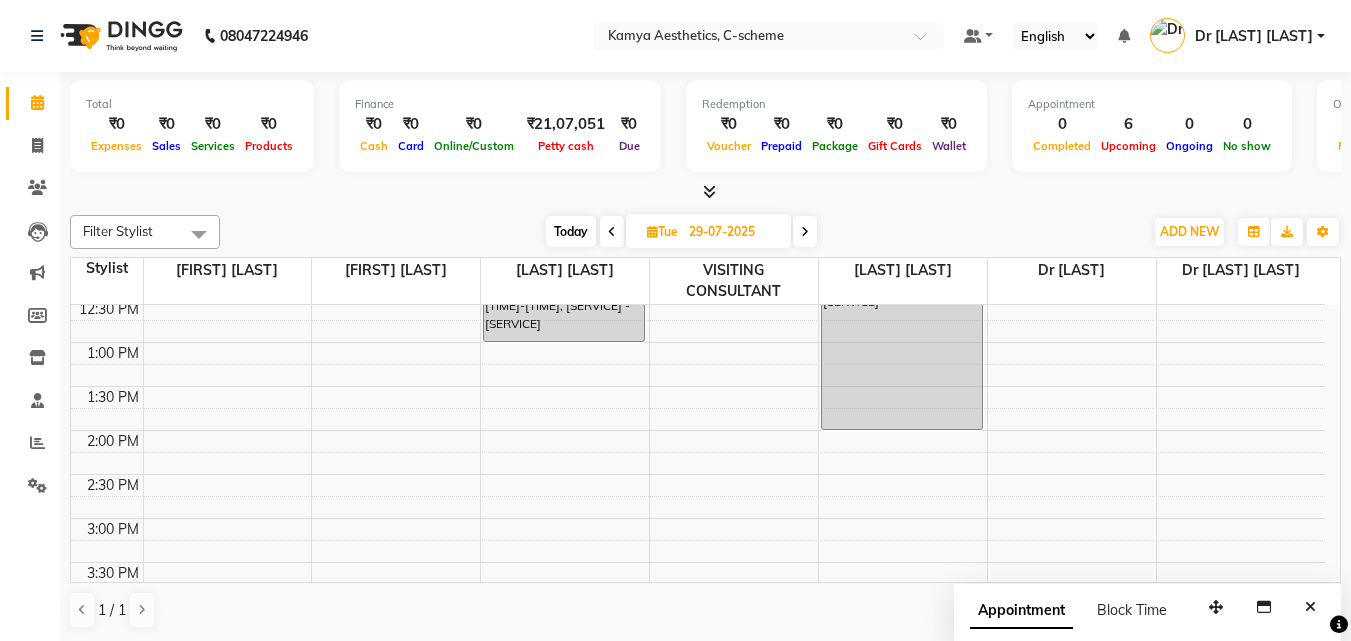 scroll, scrollTop: 341, scrollLeft: 0, axis: vertical 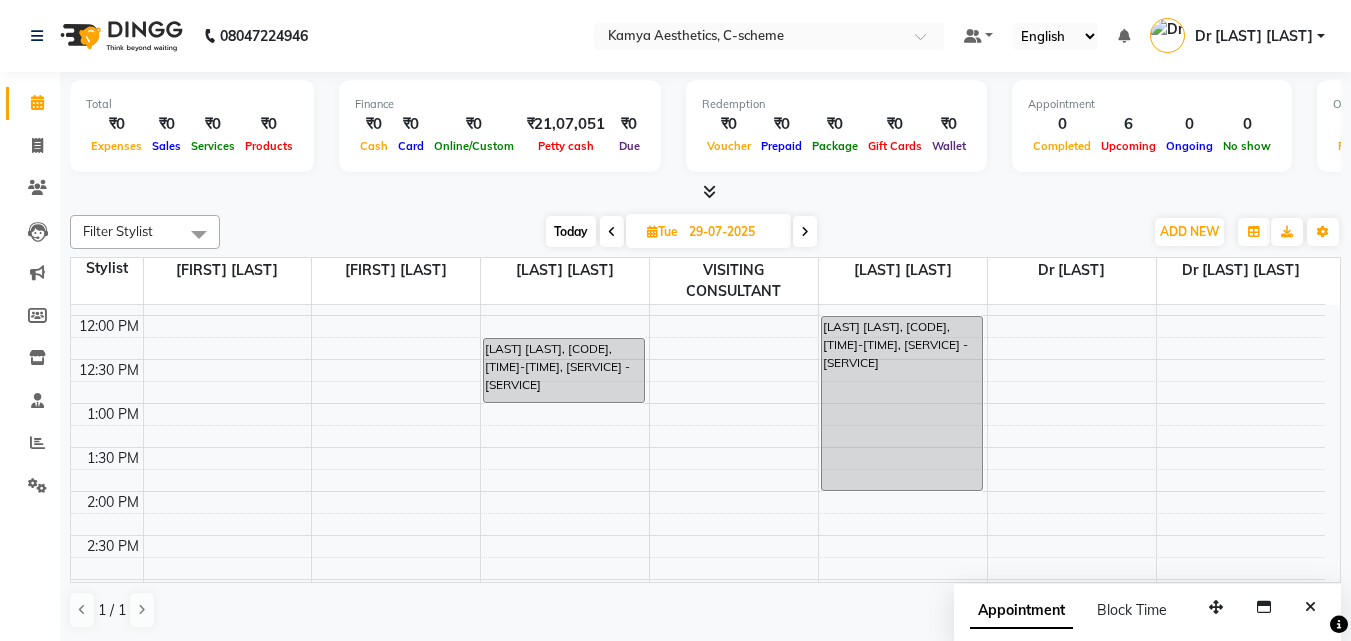 click at bounding box center [612, 232] 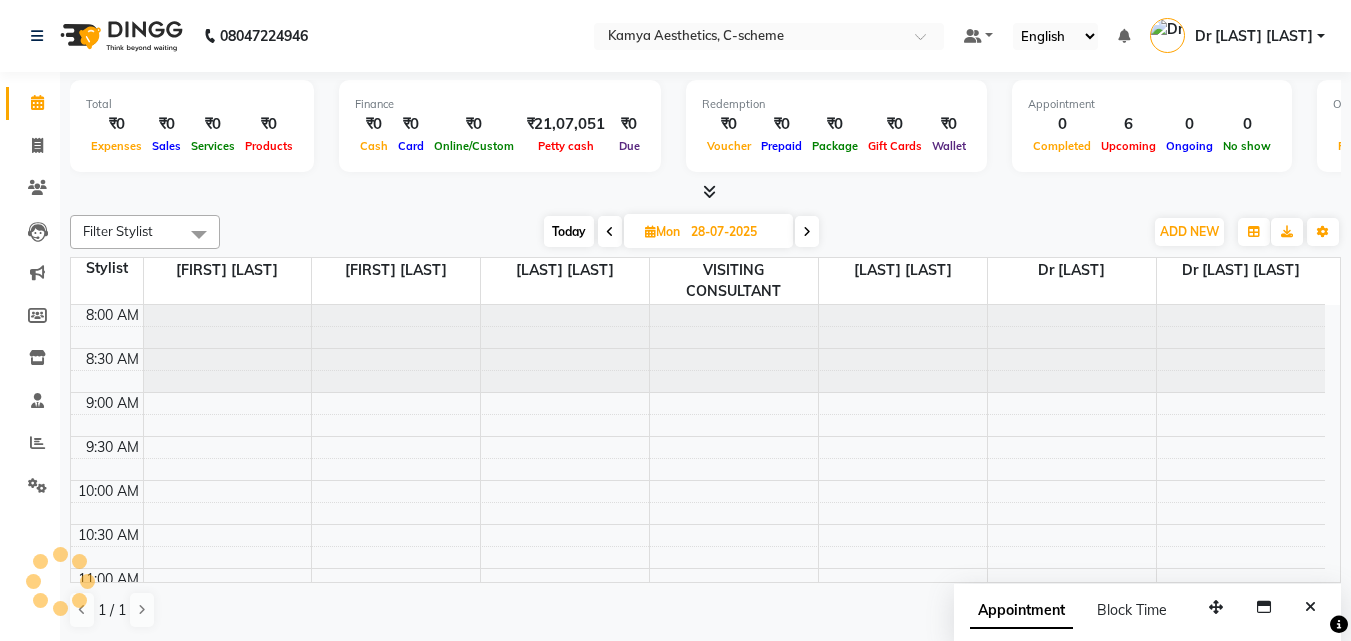 scroll, scrollTop: 441, scrollLeft: 0, axis: vertical 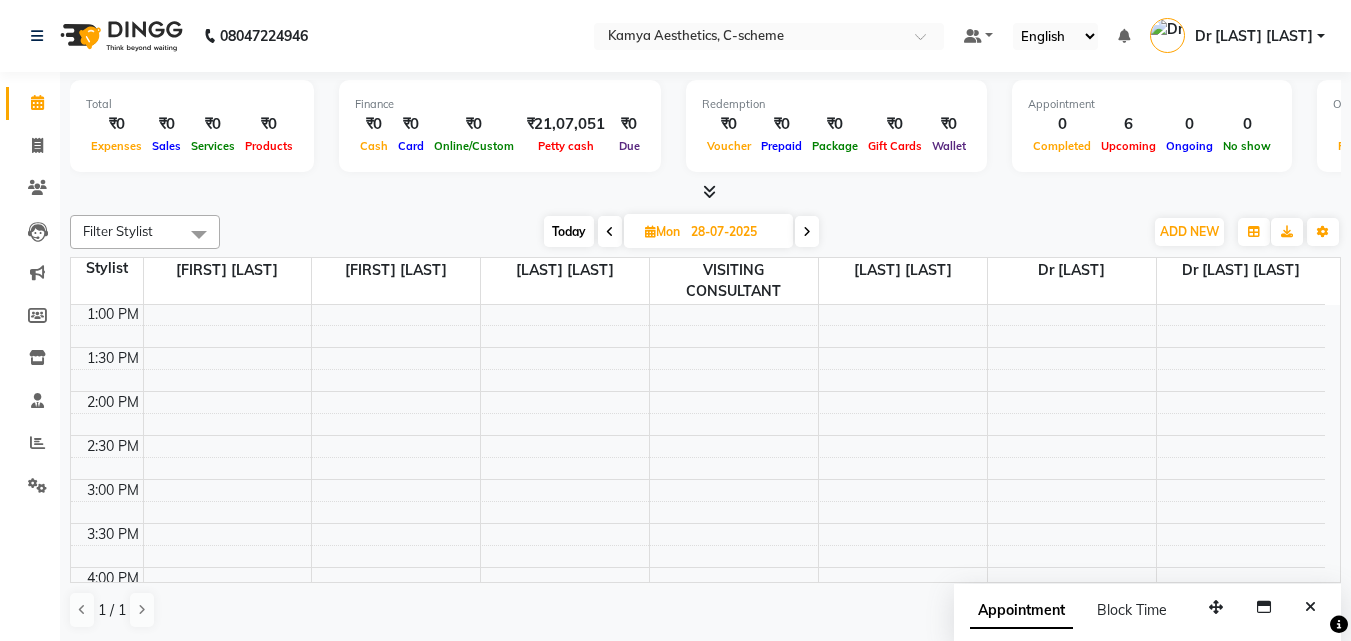 click on "28-07-2025" at bounding box center [735, 232] 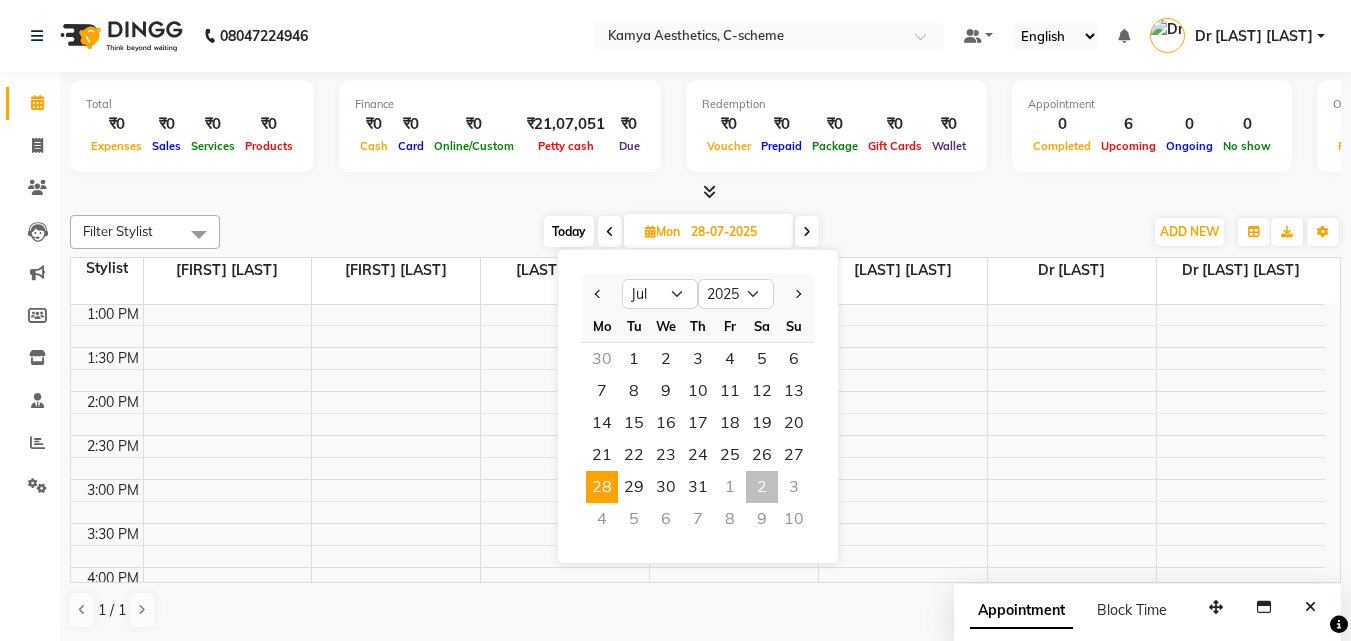 click on "Today" at bounding box center (569, 231) 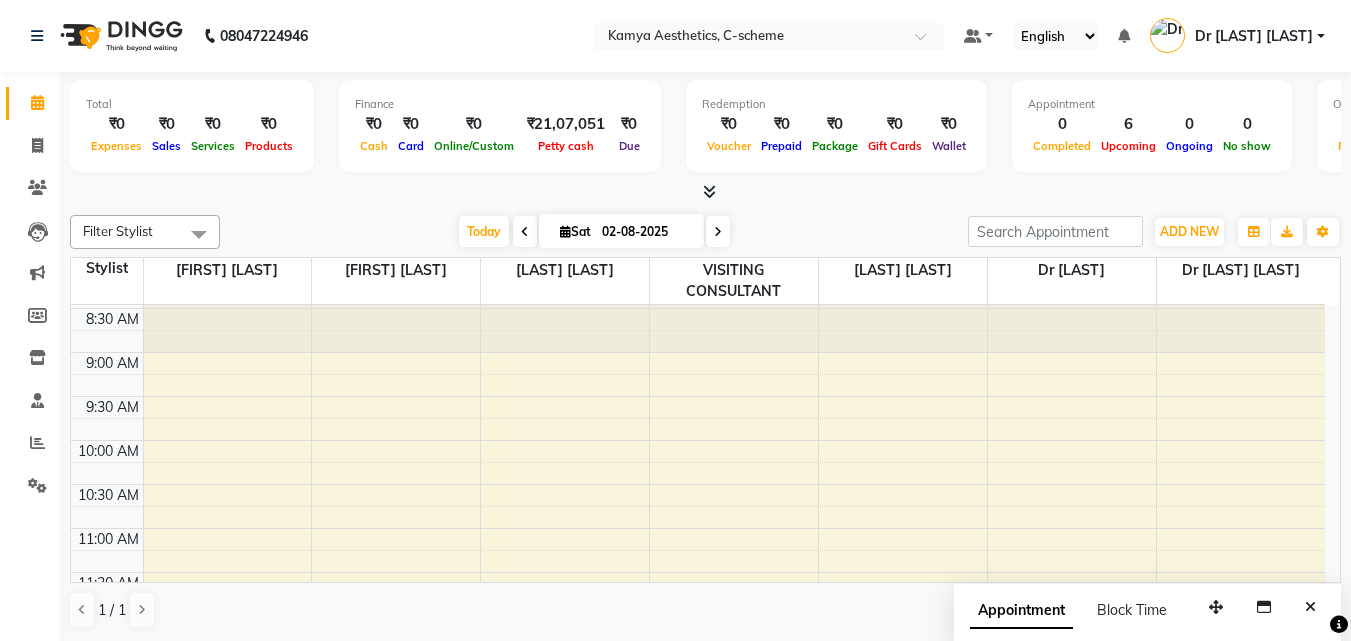 scroll, scrollTop: 0, scrollLeft: 0, axis: both 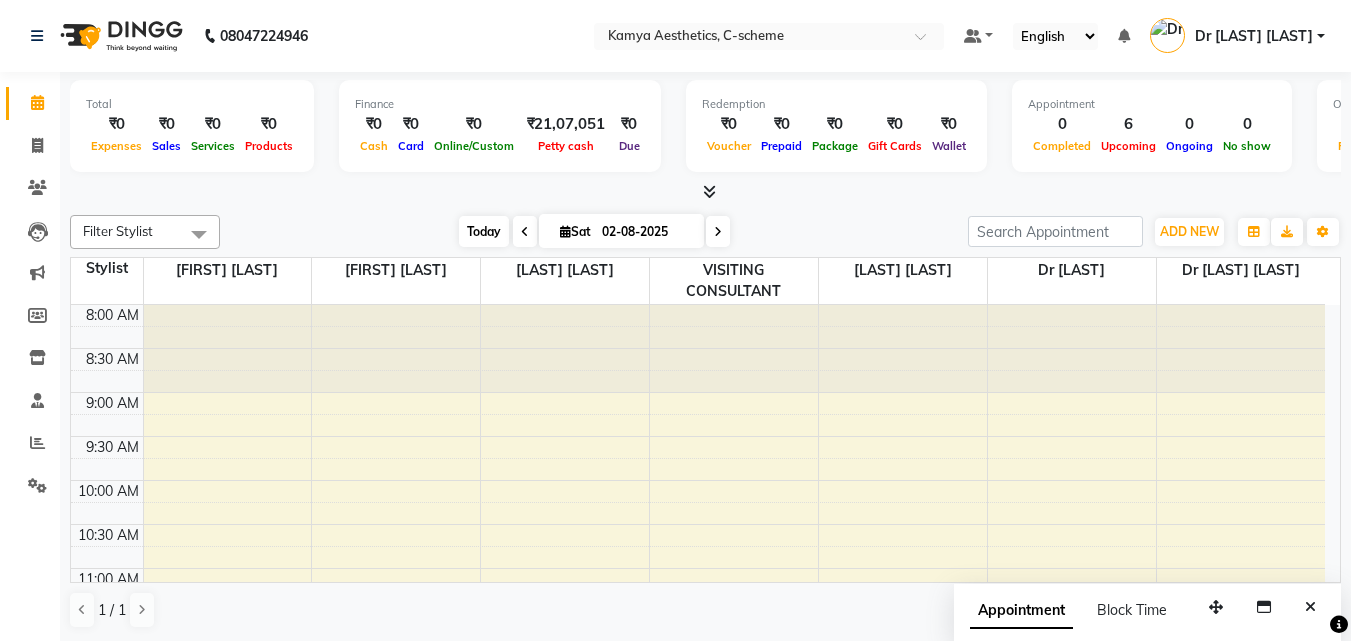click on "Today" at bounding box center (484, 231) 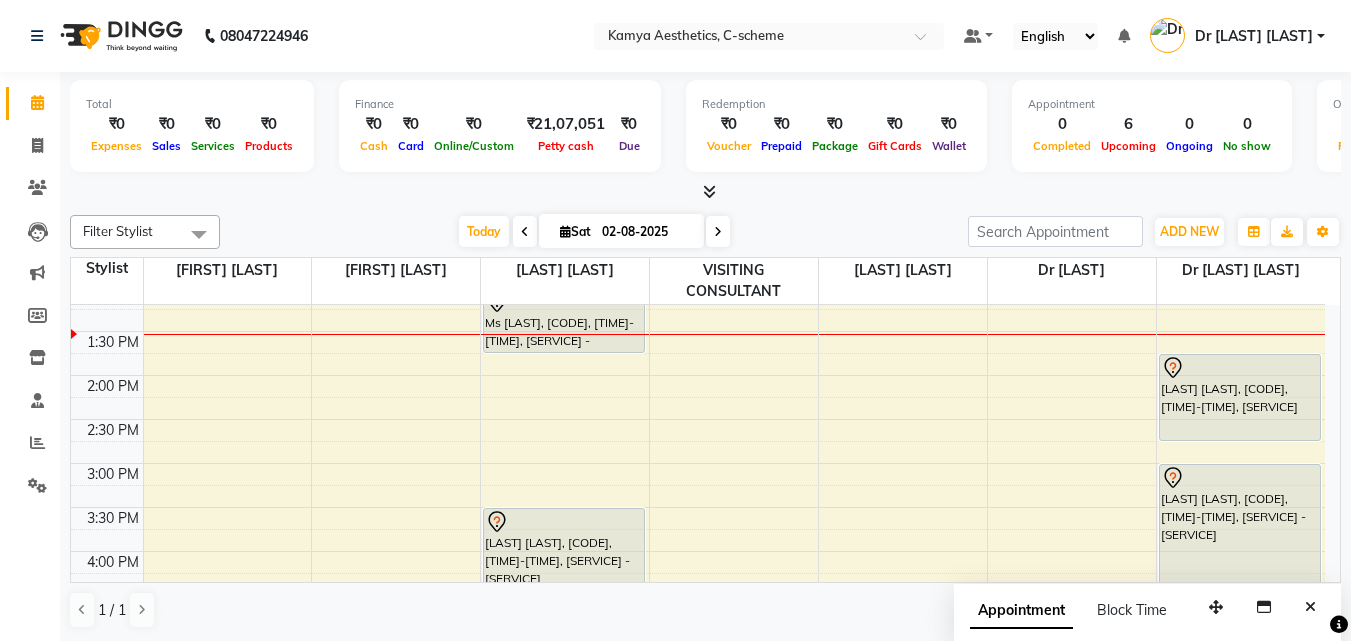 scroll, scrollTop: 441, scrollLeft: 0, axis: vertical 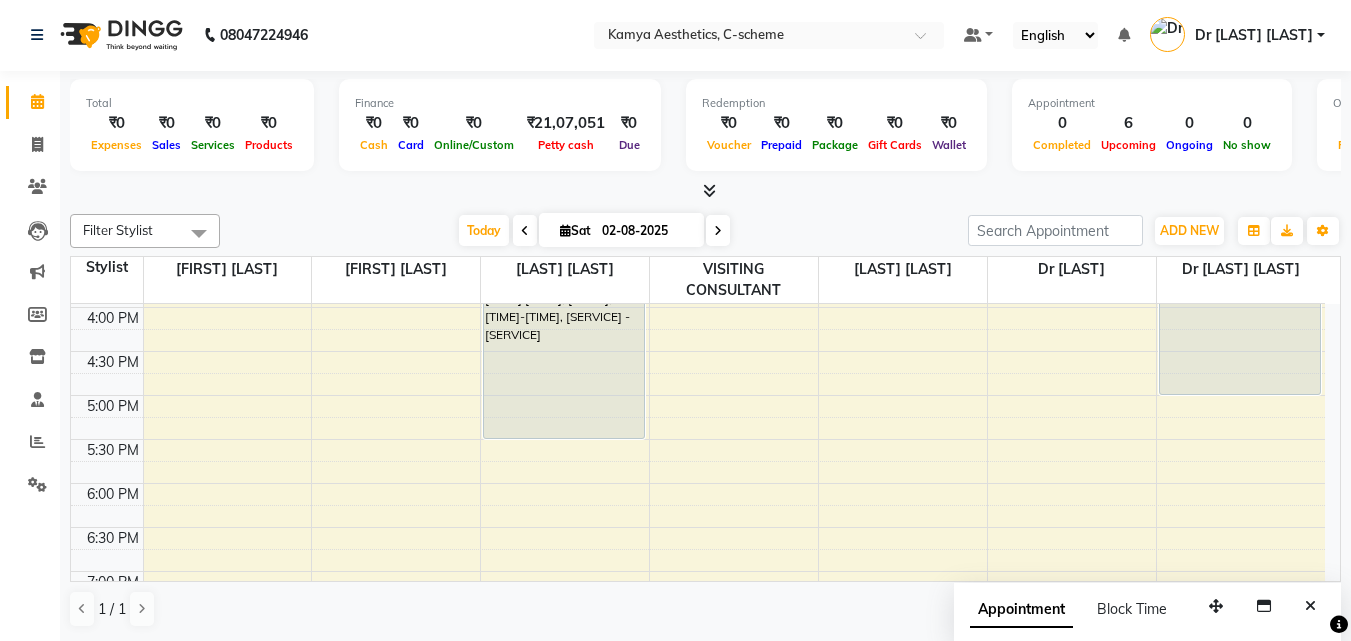 click on "02-08-2025" at bounding box center (646, 231) 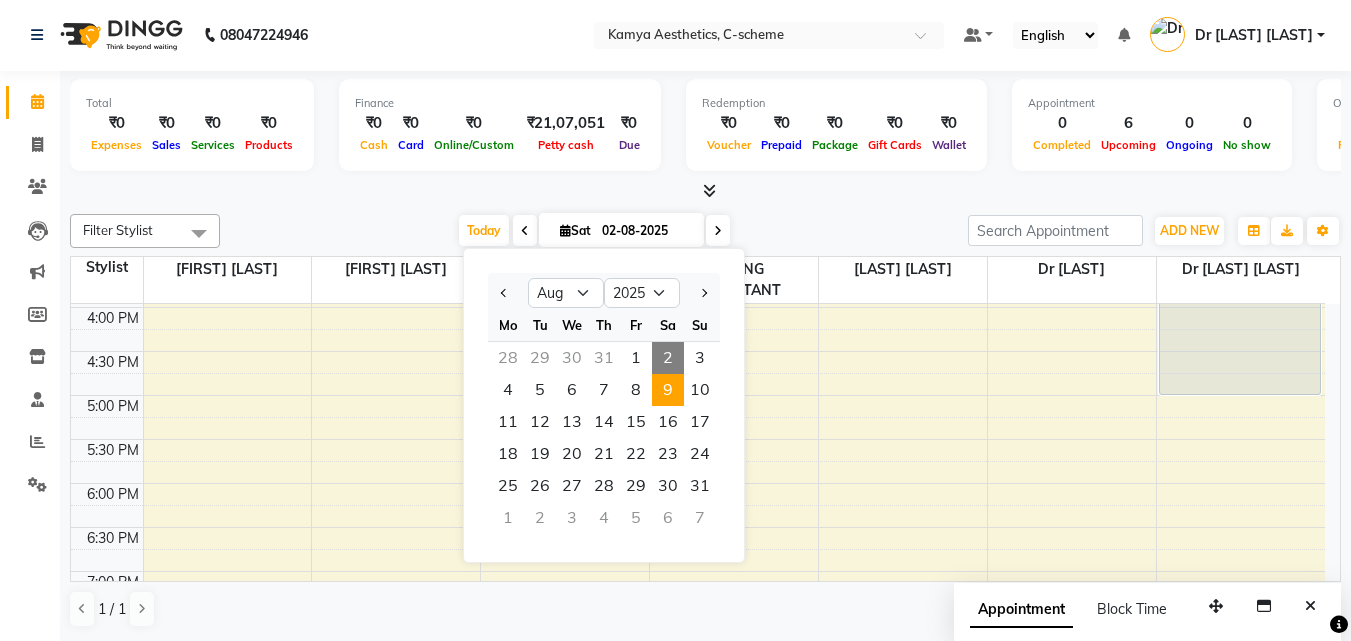 click on "9" at bounding box center [668, 390] 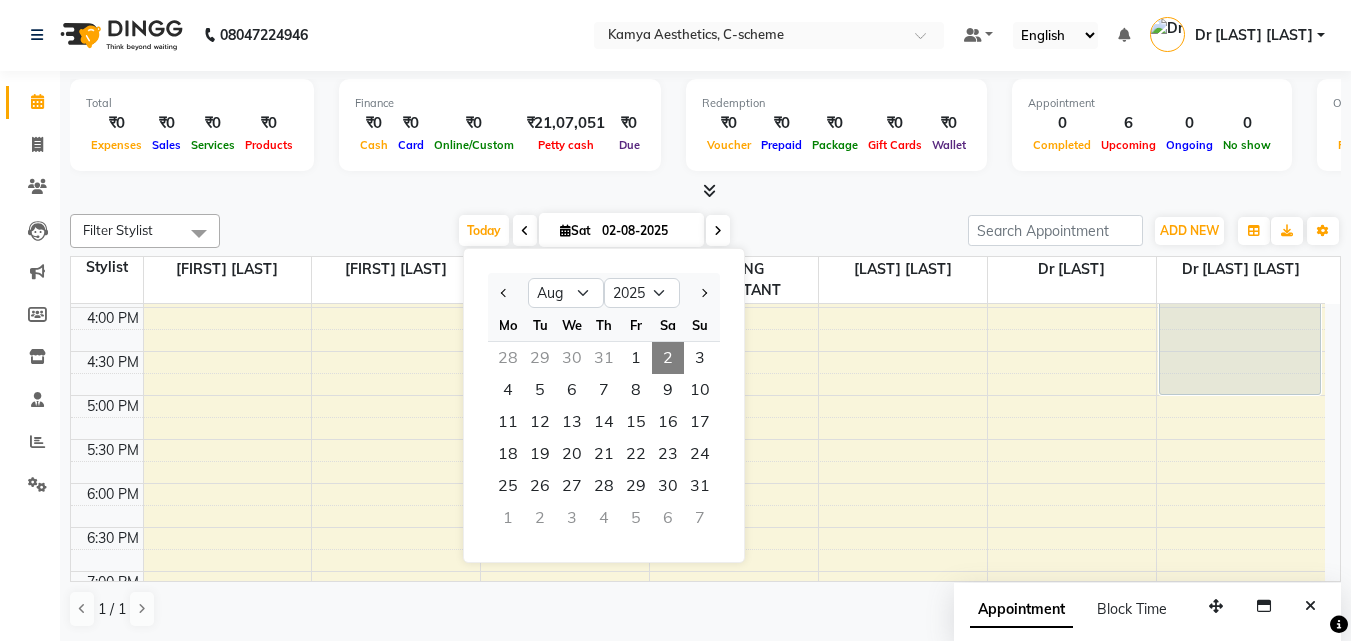type on "09-08-2025" 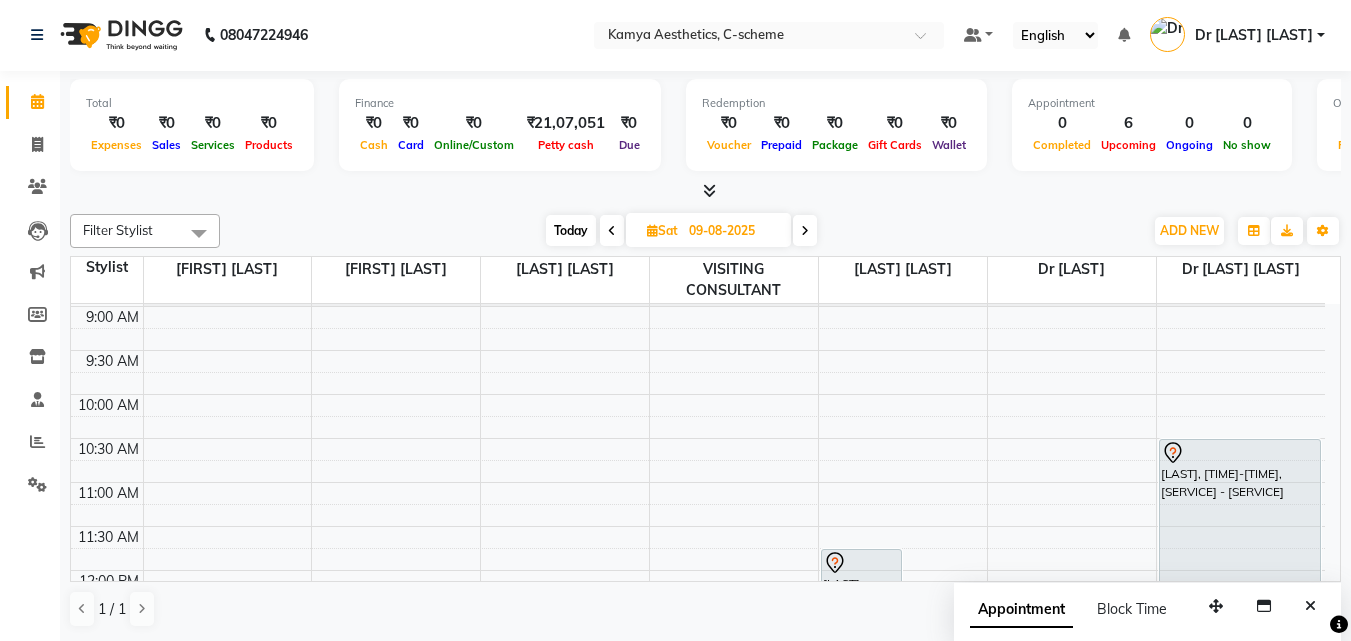 scroll, scrollTop: 41, scrollLeft: 0, axis: vertical 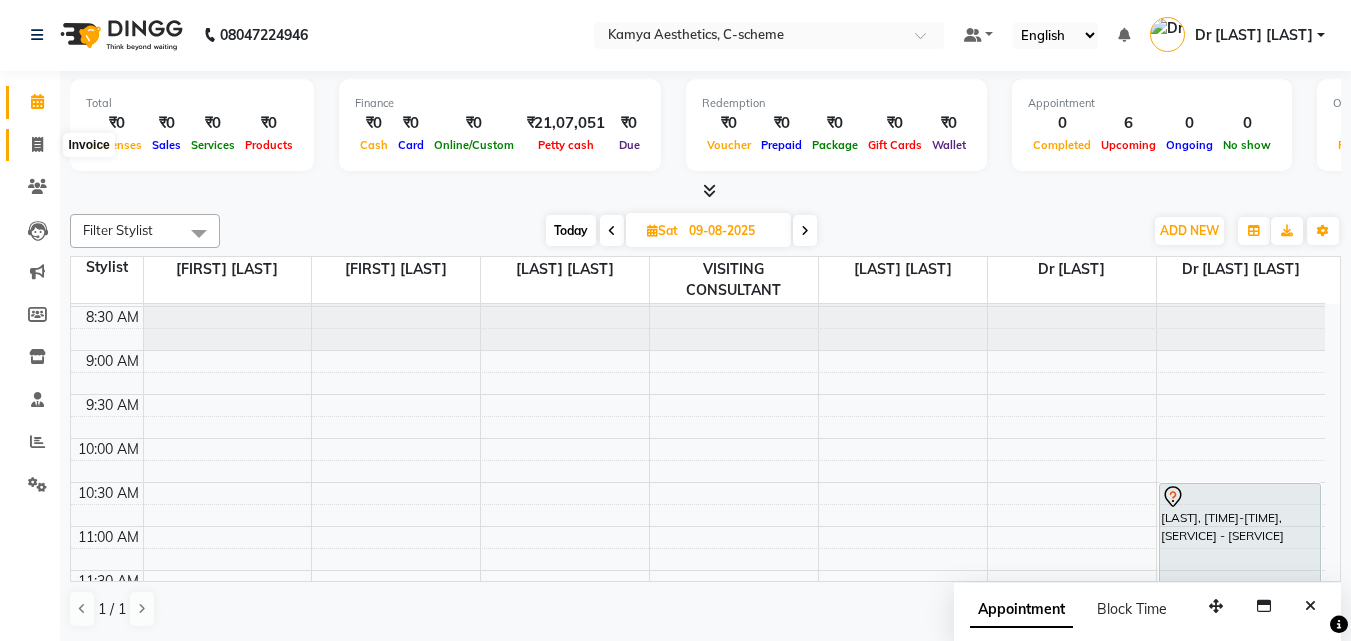 click 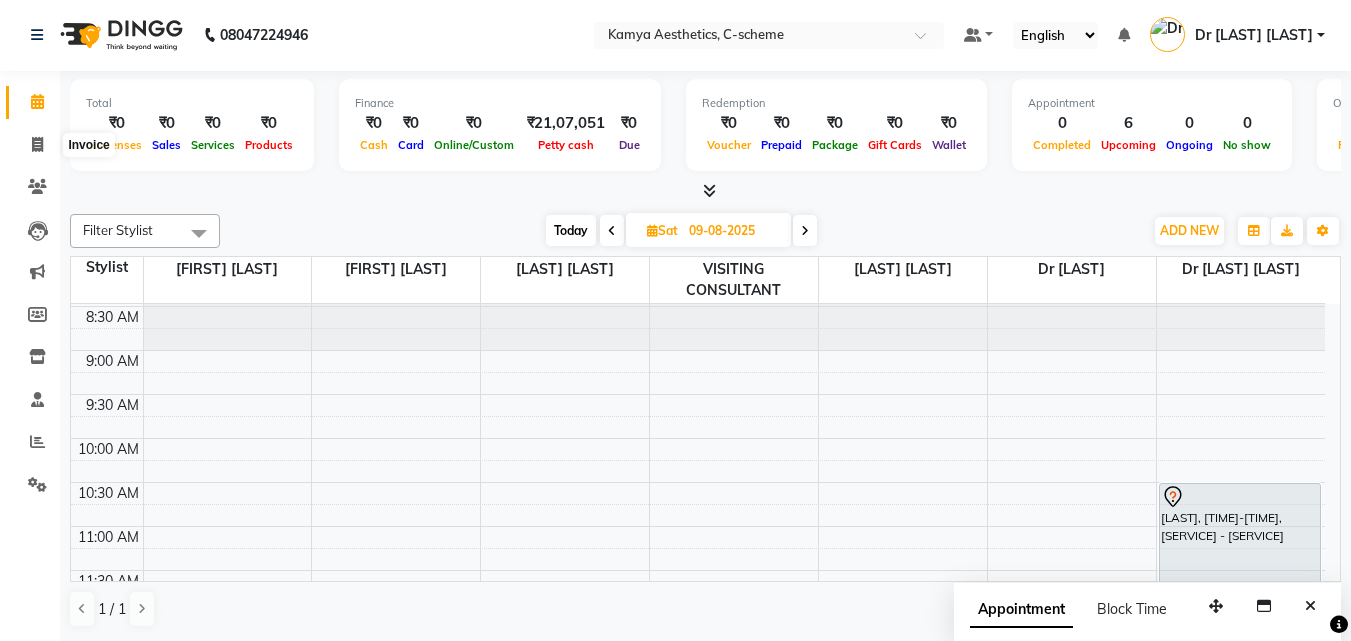 select on "service" 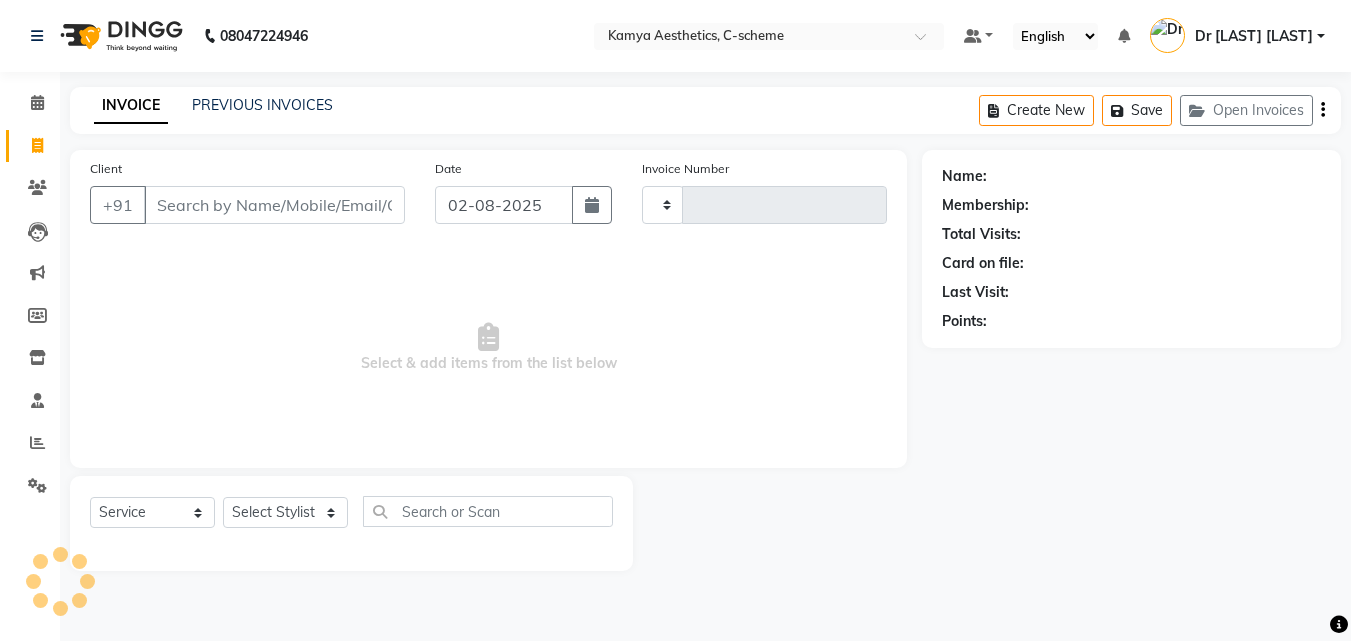 type on "0167" 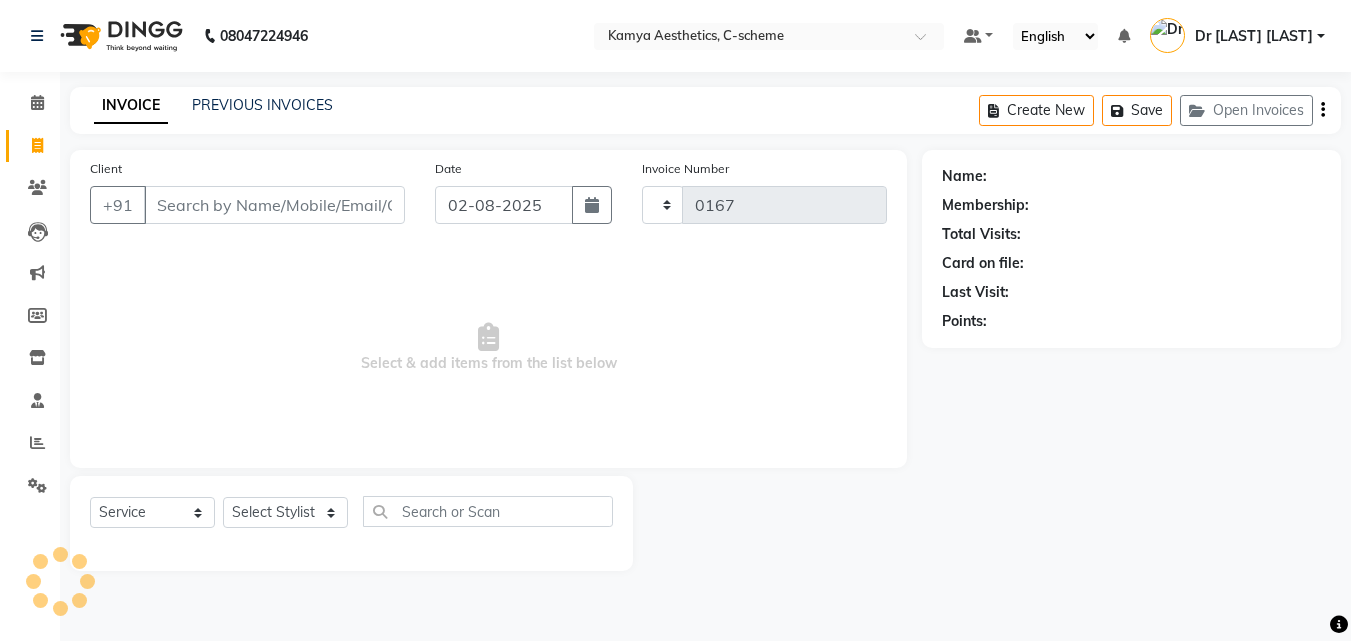 select on "5322" 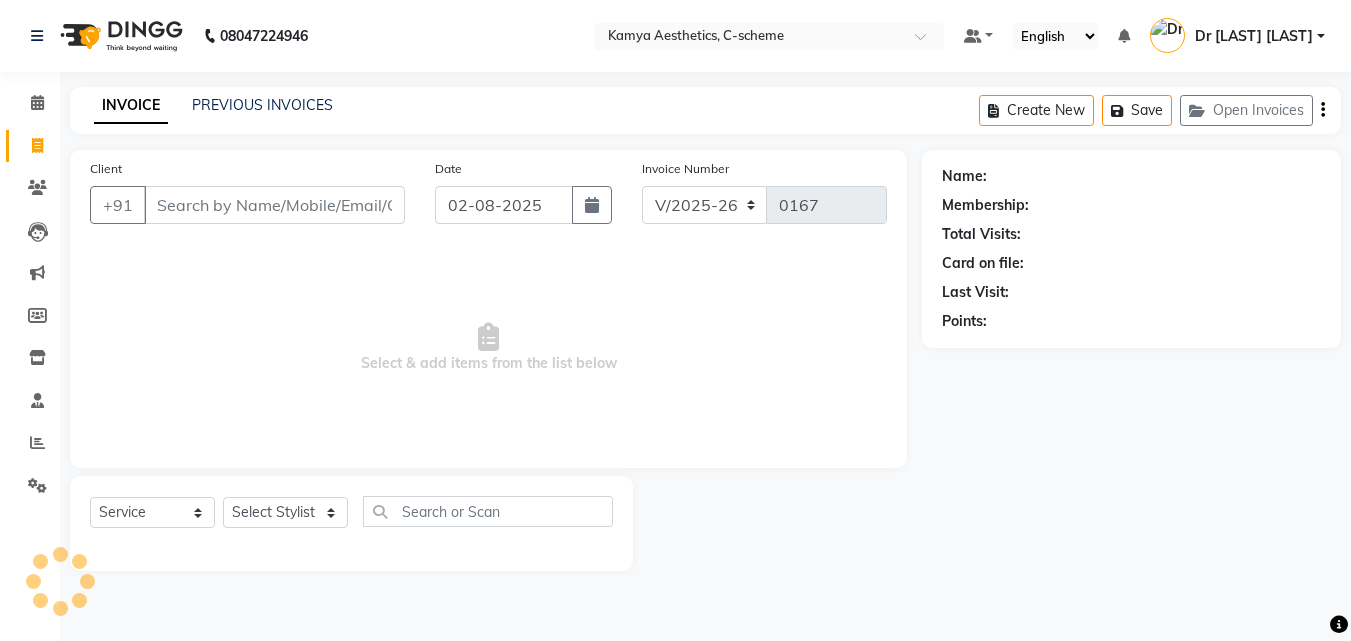 scroll, scrollTop: 0, scrollLeft: 0, axis: both 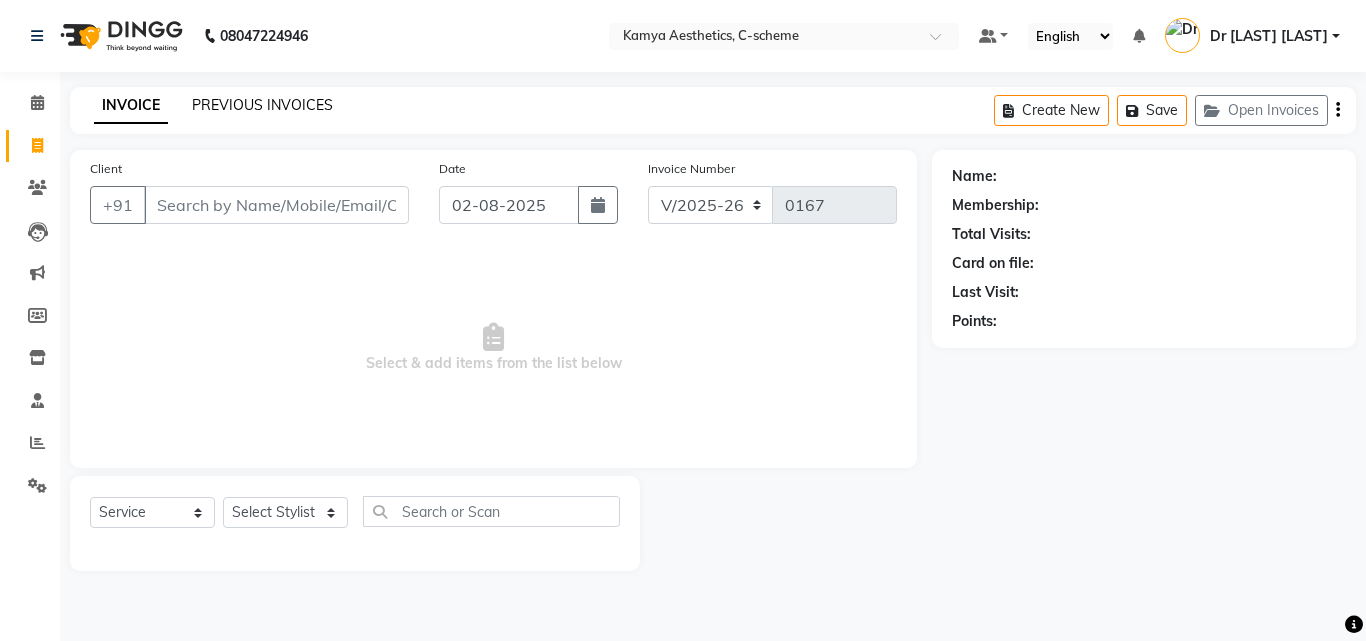 click on "PREVIOUS INVOICES" 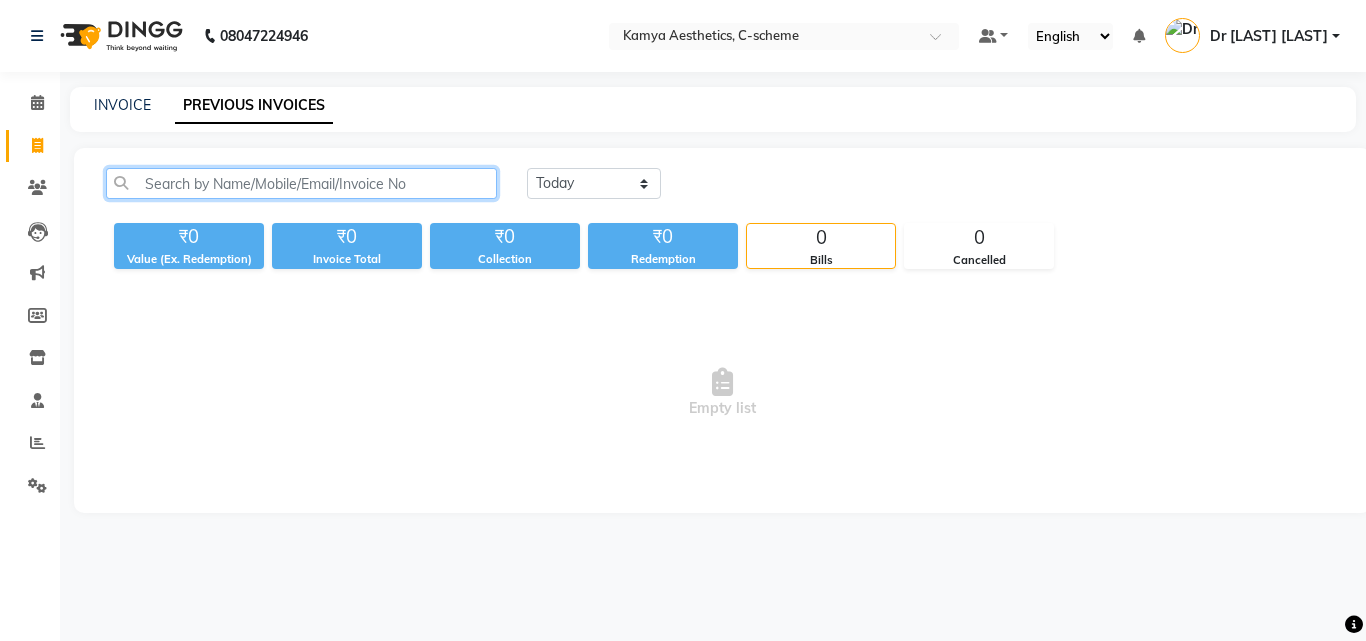 click 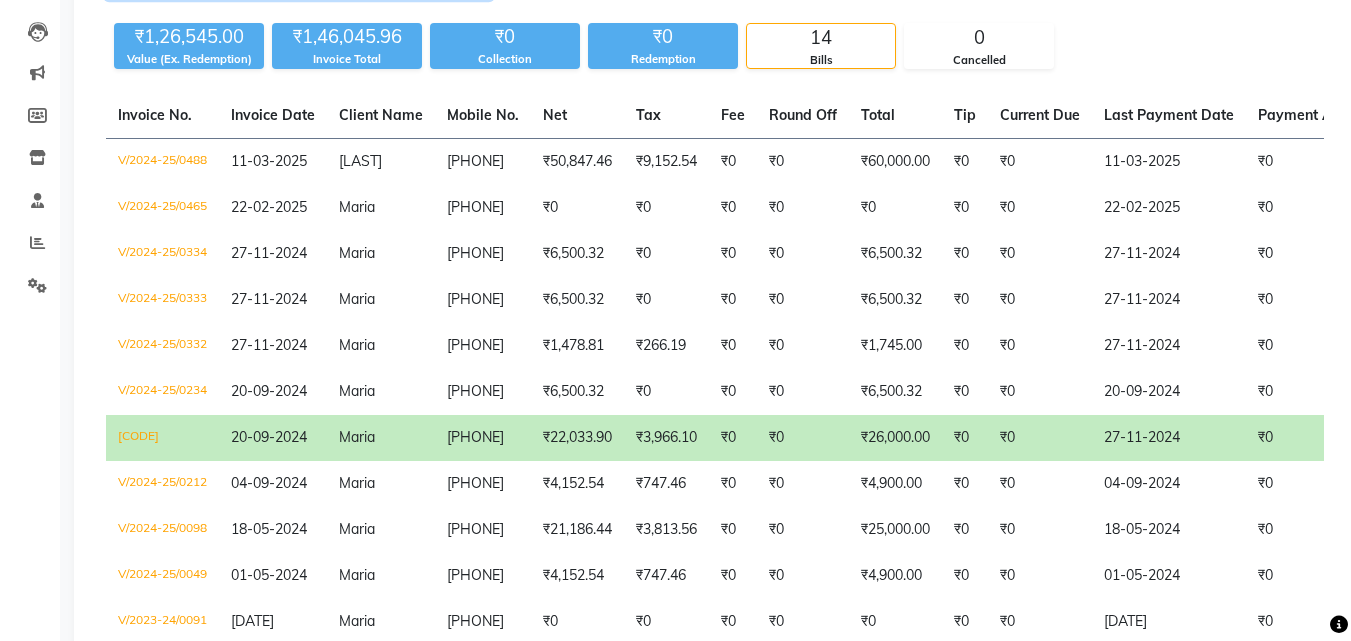 scroll, scrollTop: 400, scrollLeft: 0, axis: vertical 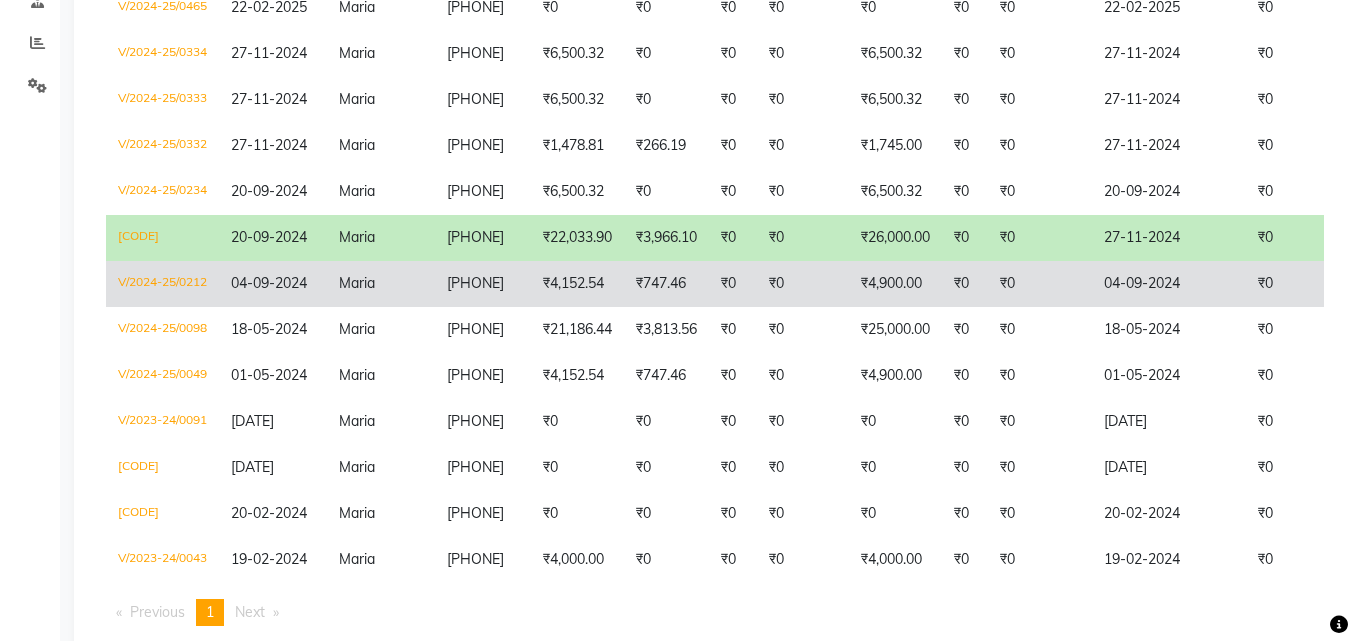 type on "MARIA" 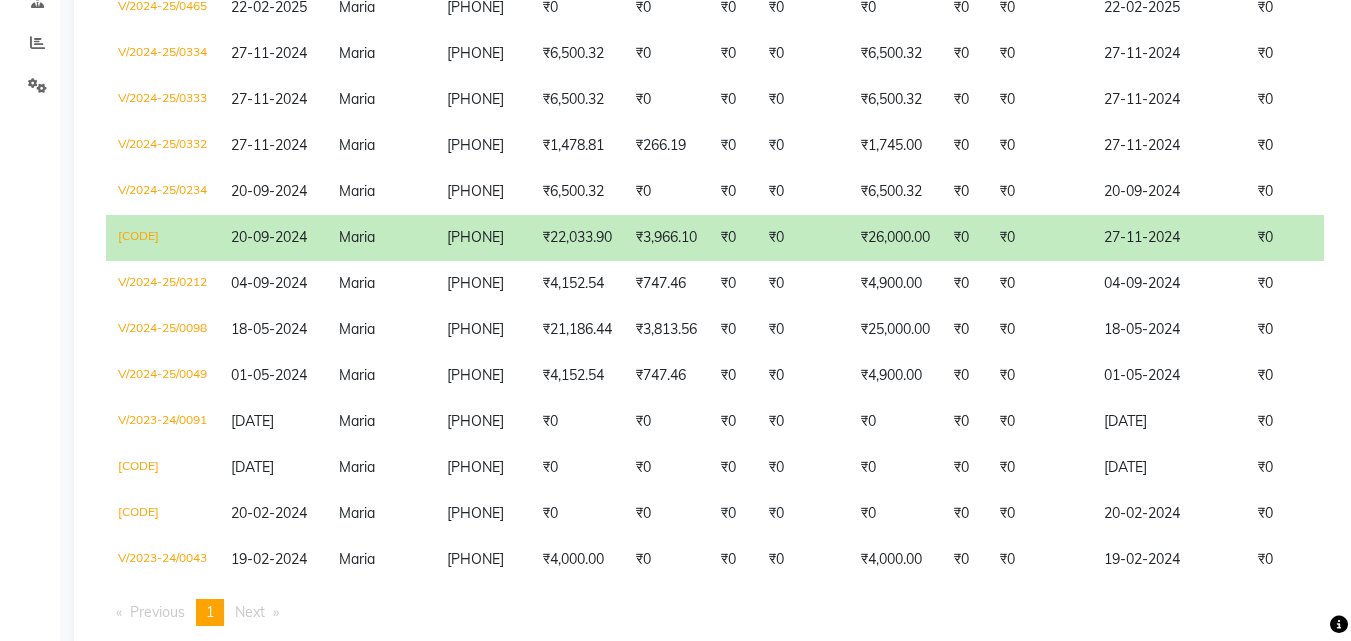 scroll, scrollTop: 0, scrollLeft: 0, axis: both 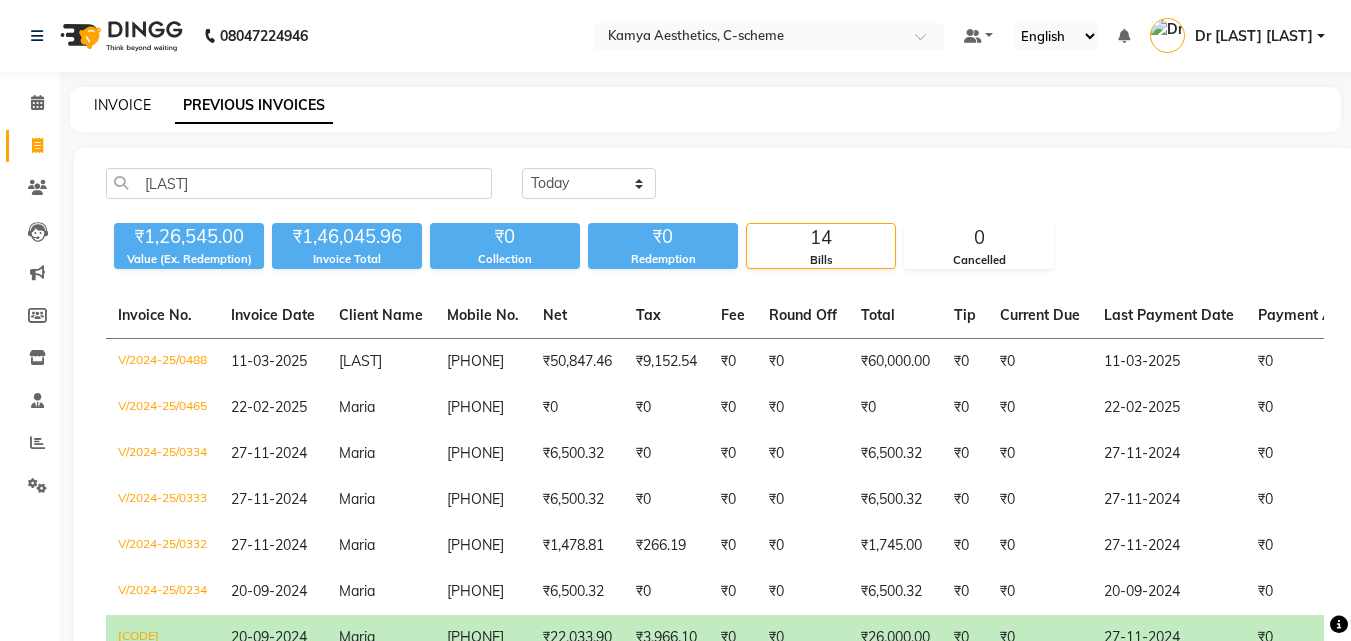 click on "INVOICE" 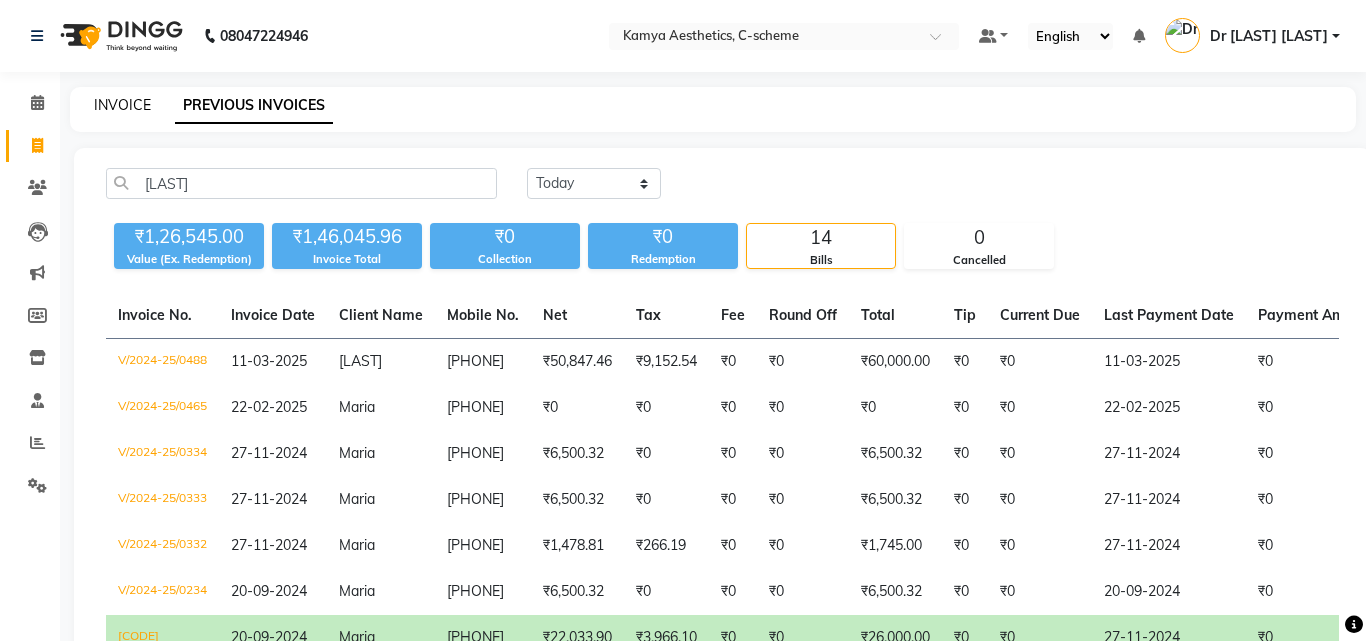 select on "service" 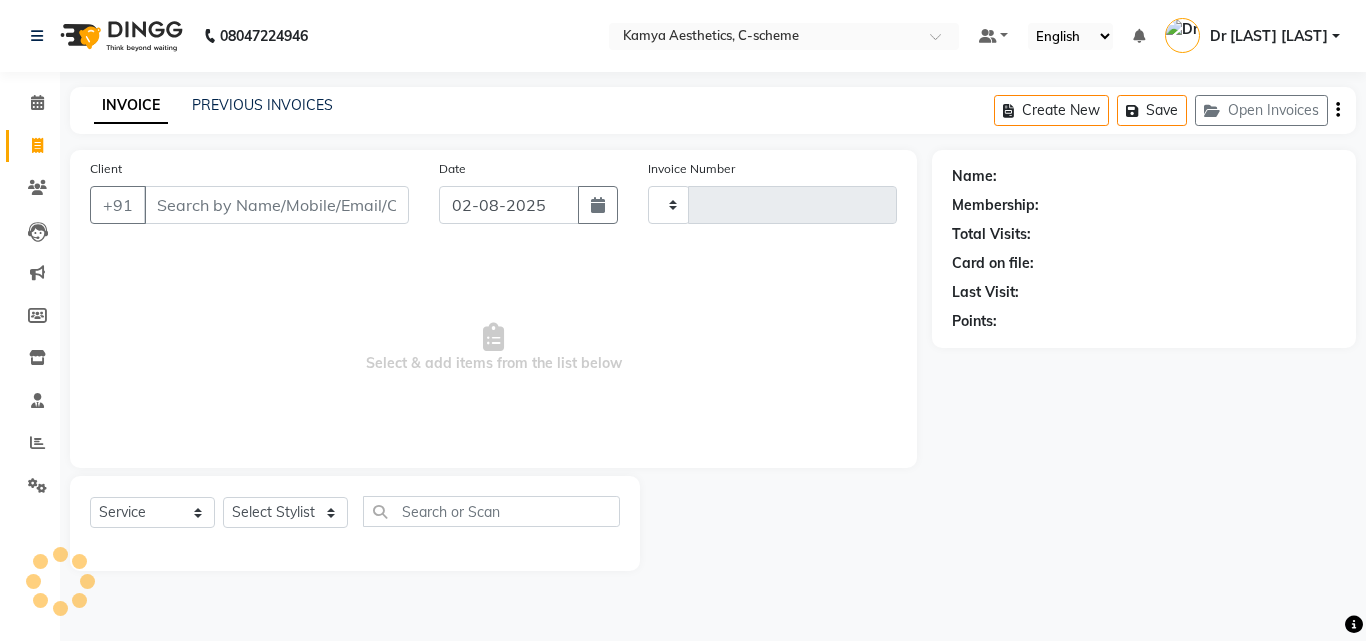 type on "0167" 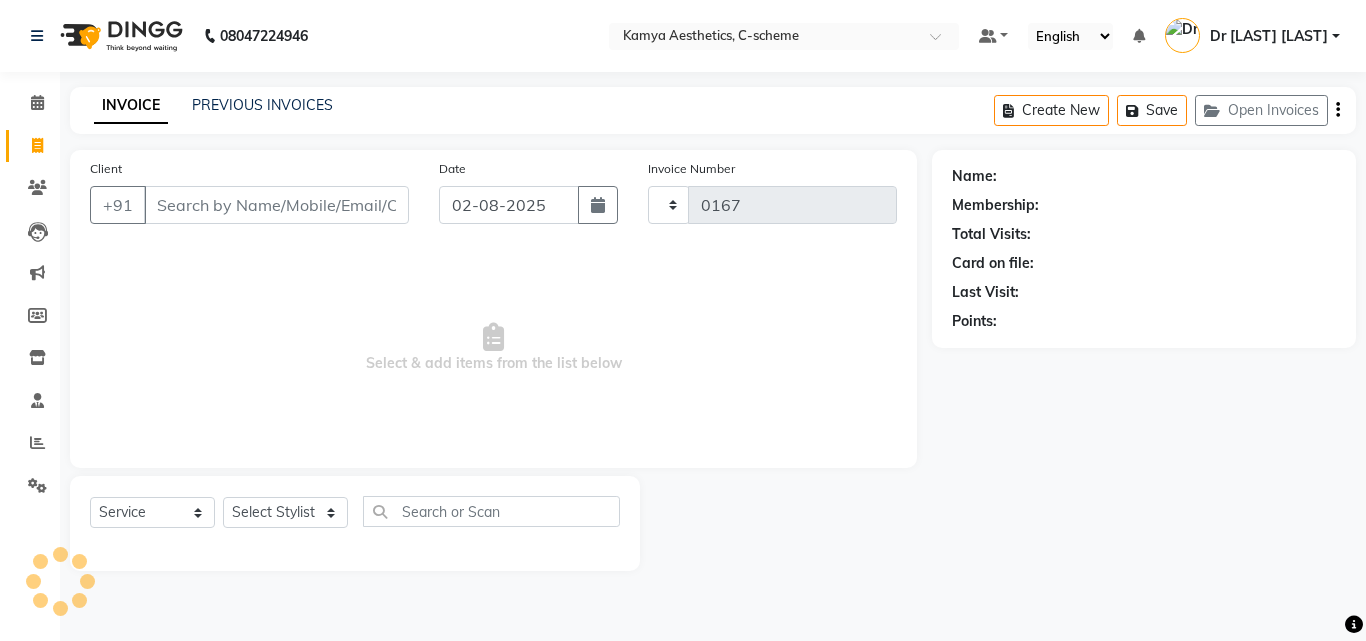 select on "5322" 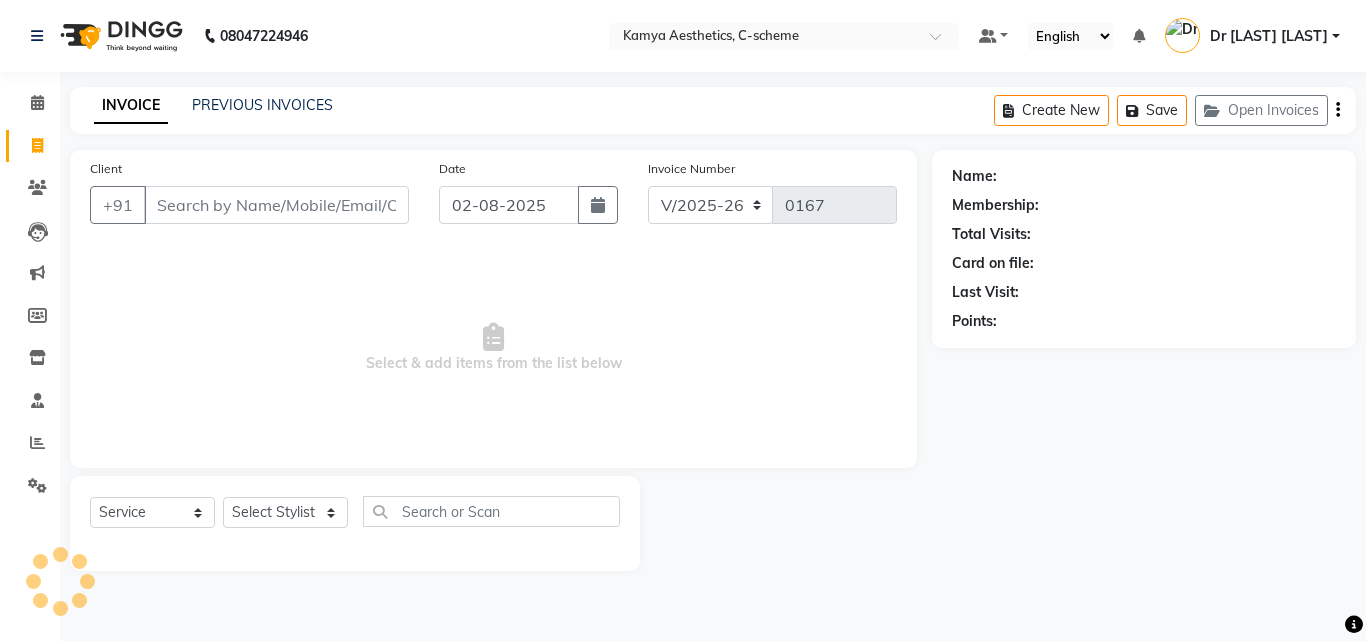 click on "Client" at bounding box center [276, 205] 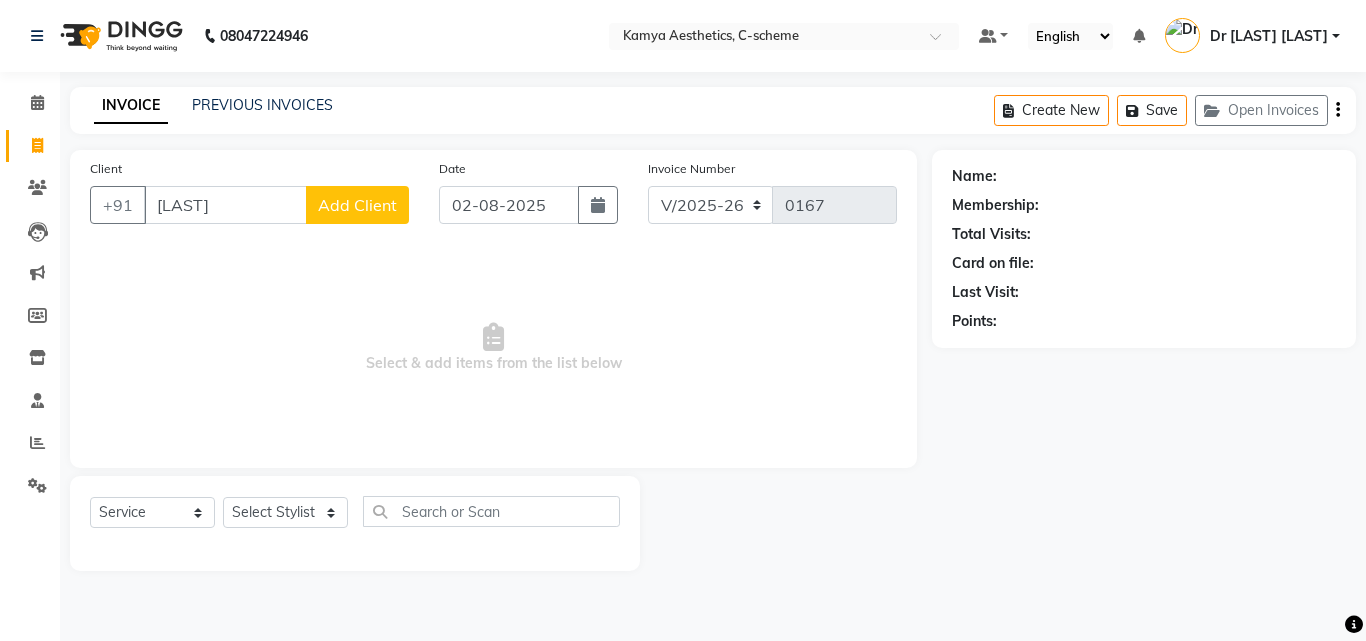 click on "MAIR" at bounding box center [225, 205] 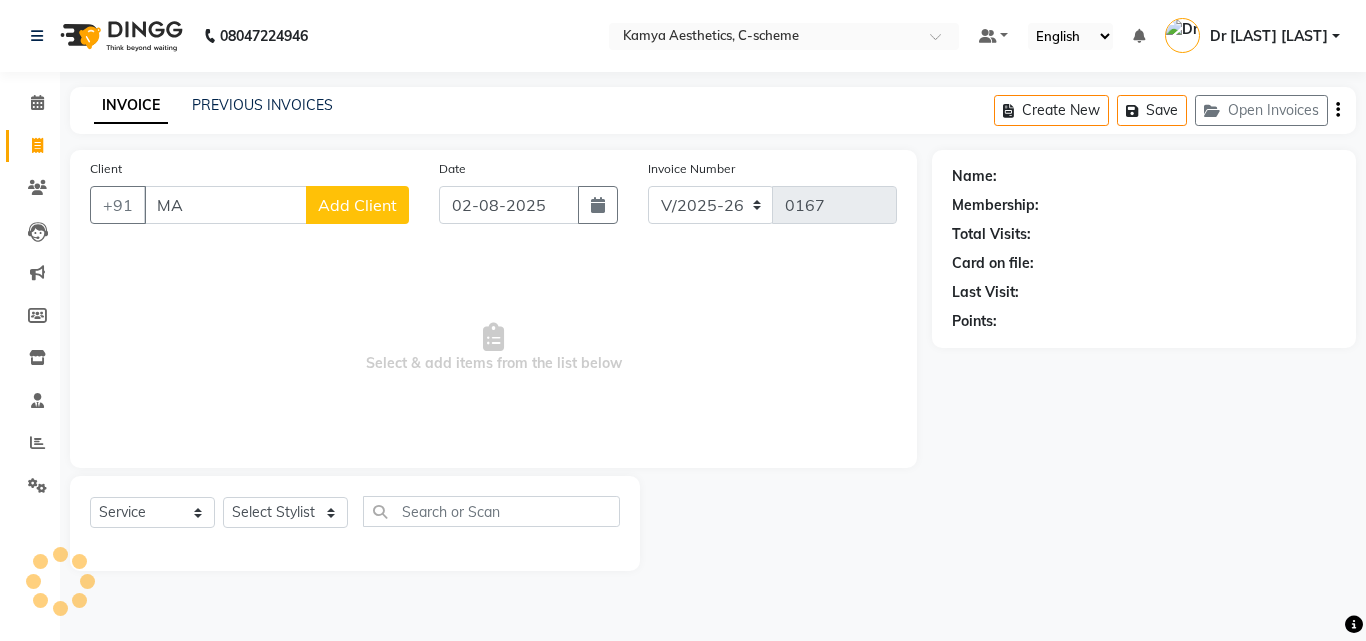 type on "M" 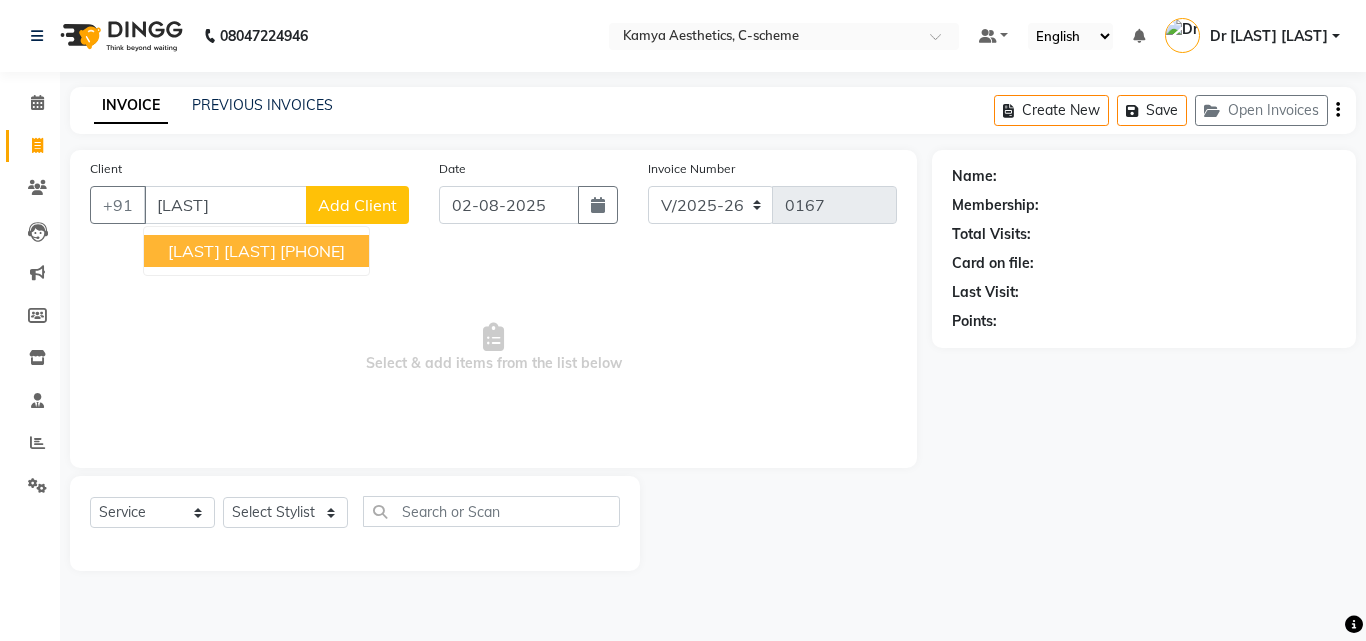 type on "JUHI" 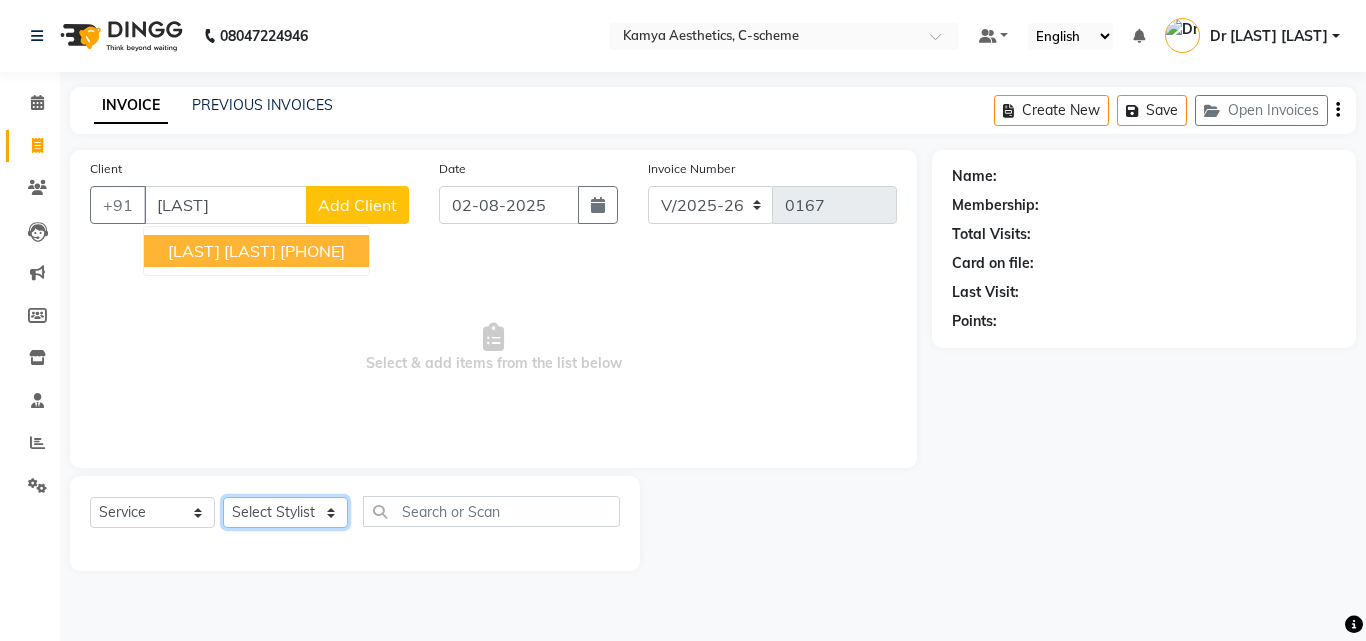 click on "Select Stylist Ajay Sharma  Dr Pallavi Dr Tanvi Ahmed JUHI VERMA MANISHA BAIRWA RAKESH YADAV VISITING CONSULTANT" 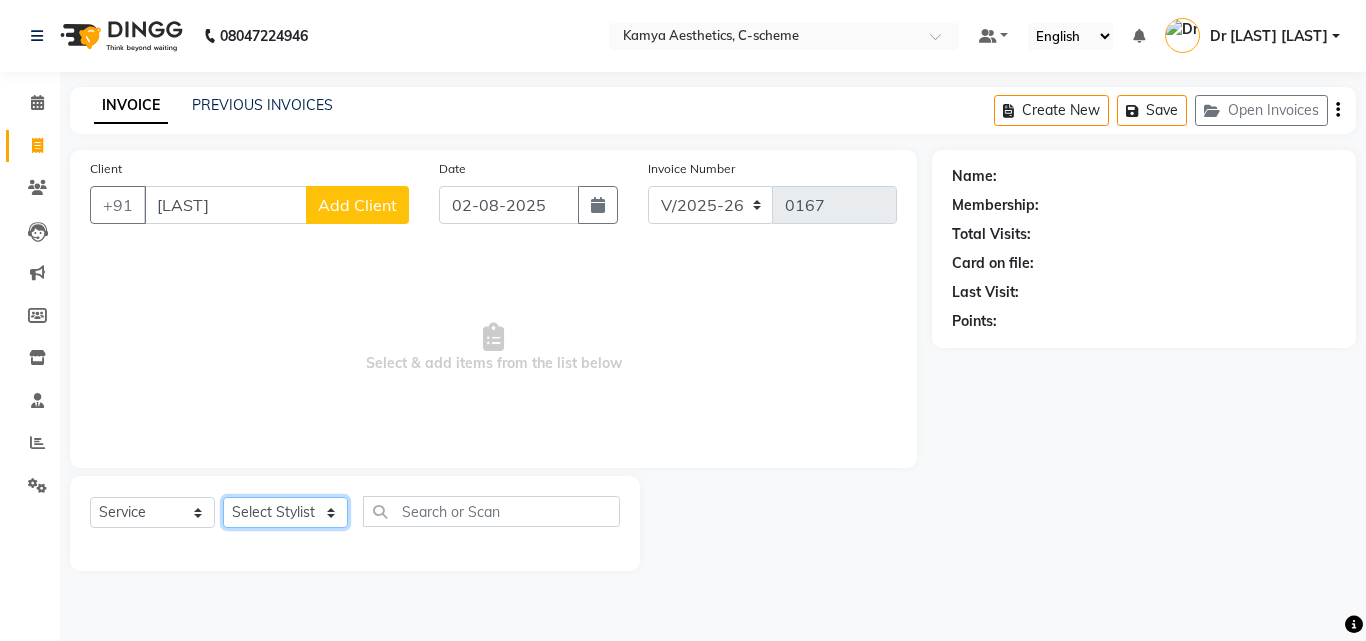select on "49120" 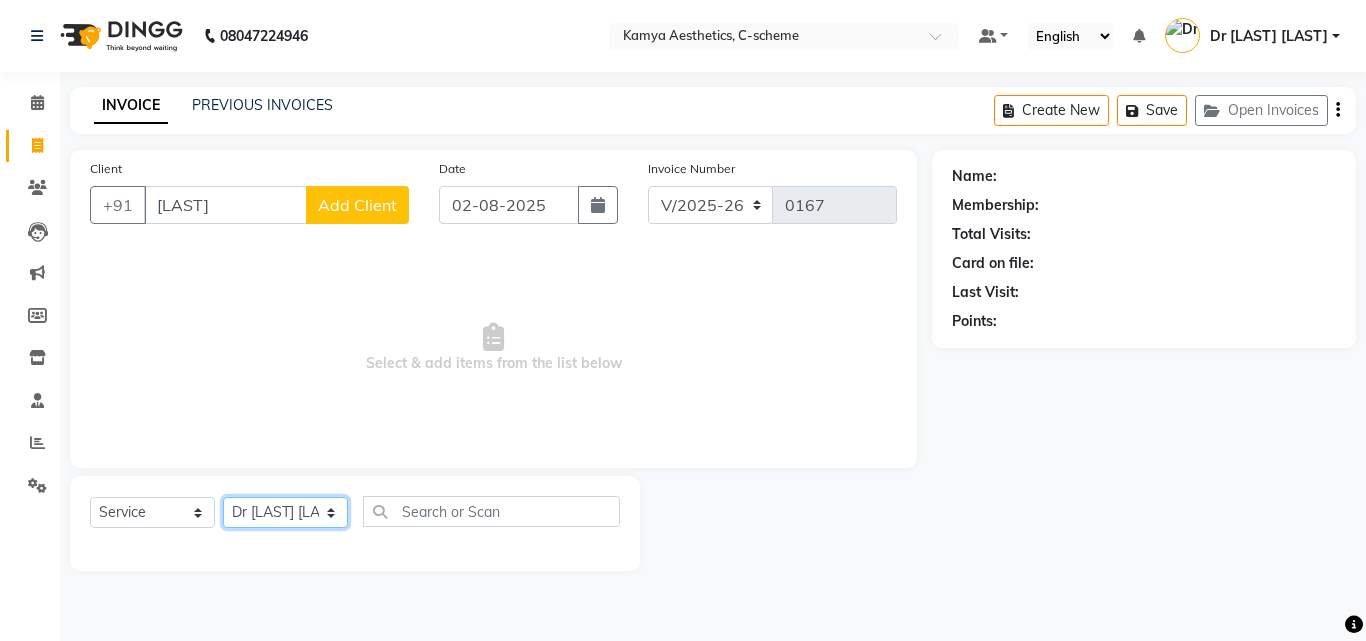 click on "Select Stylist Ajay Sharma  Dr Pallavi Dr Tanvi Ahmed JUHI VERMA MANISHA BAIRWA RAKESH YADAV VISITING CONSULTANT" 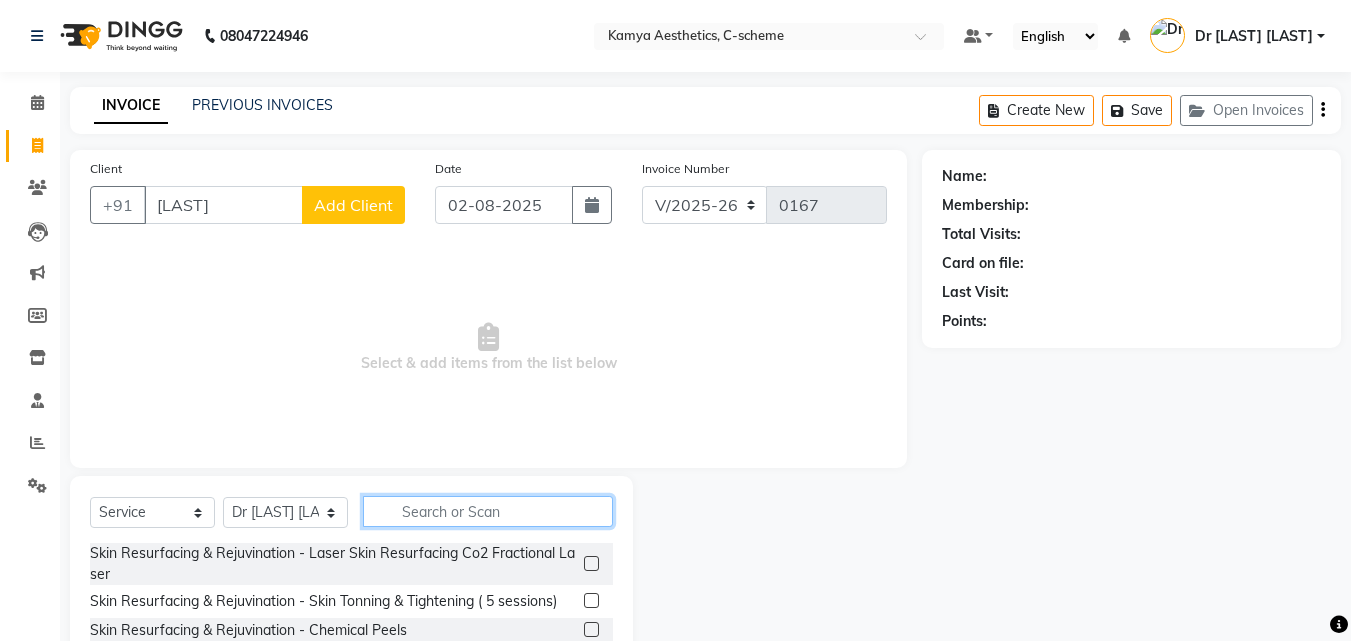 click 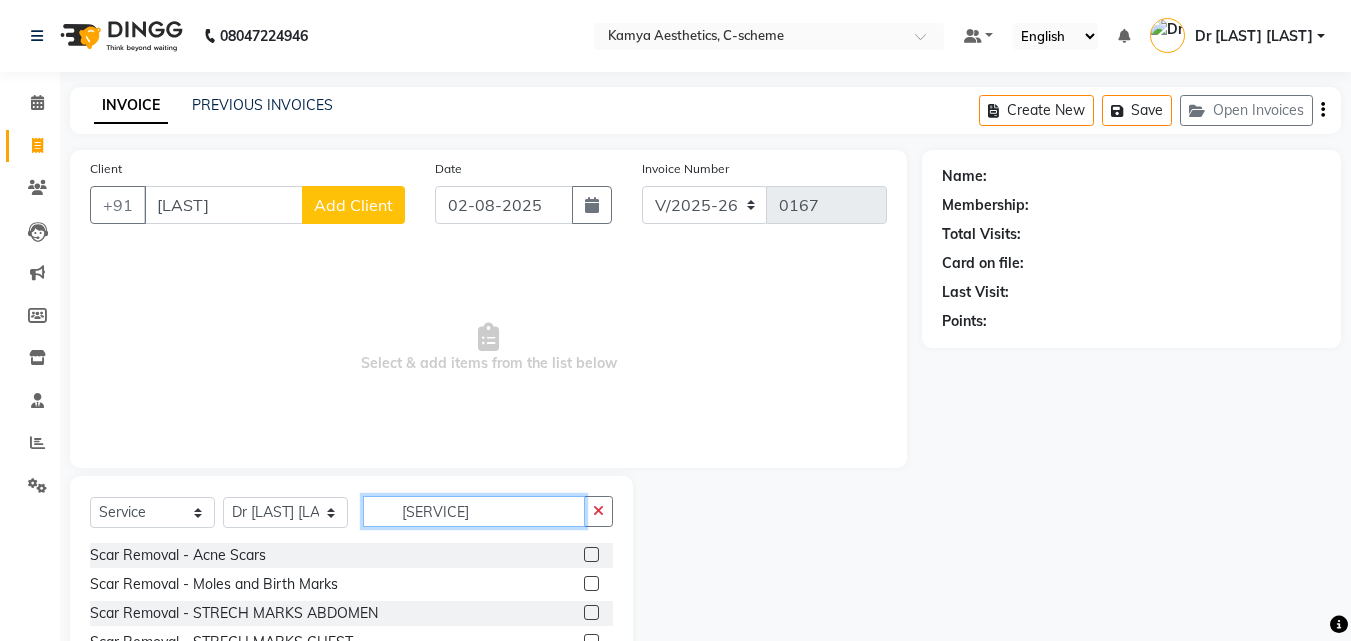 scroll, scrollTop: 32, scrollLeft: 0, axis: vertical 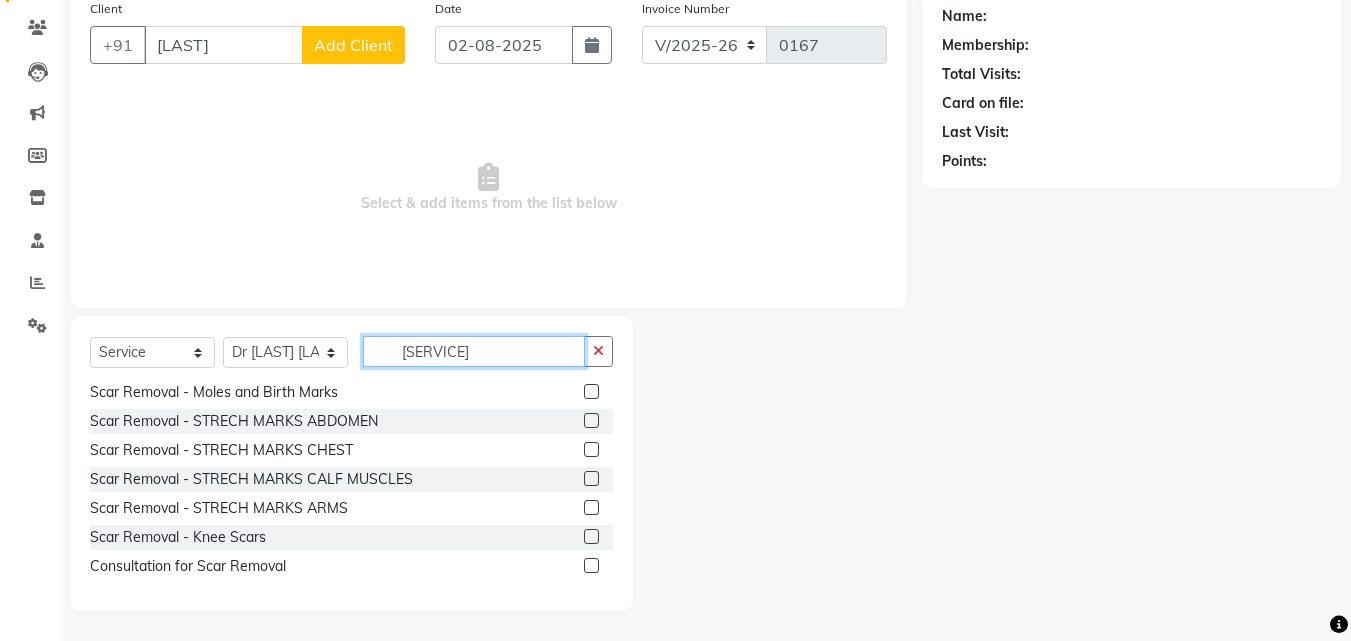 type on "SCAR" 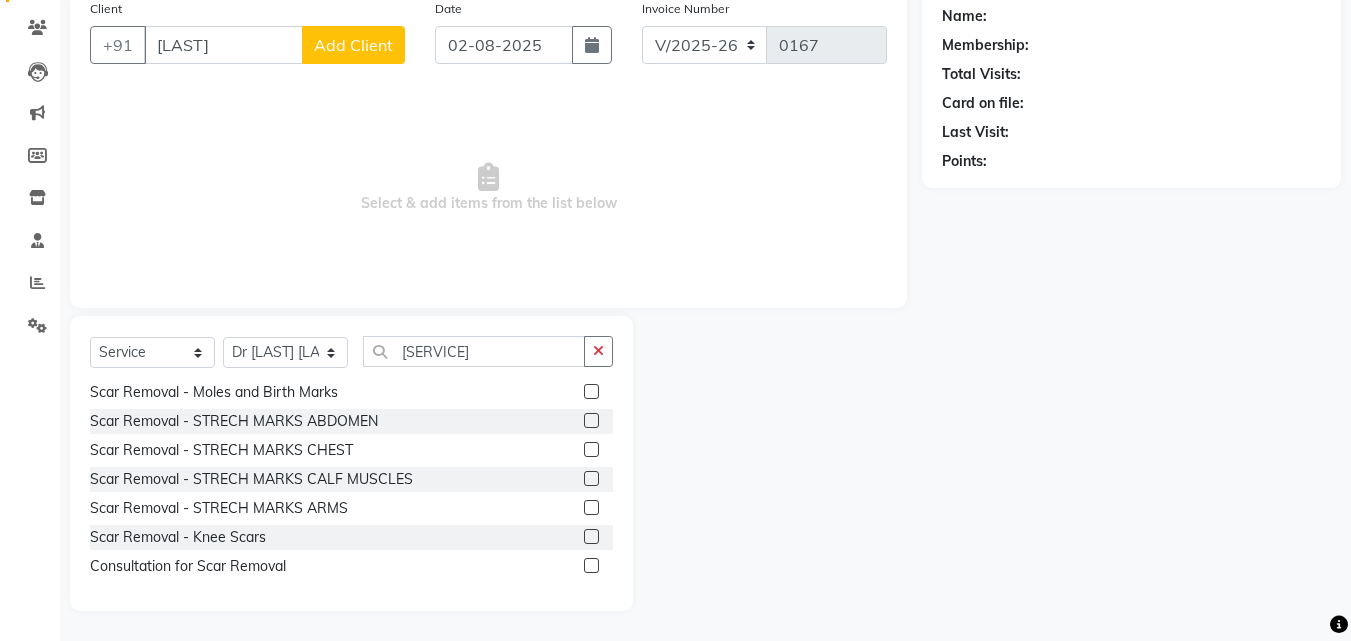 click 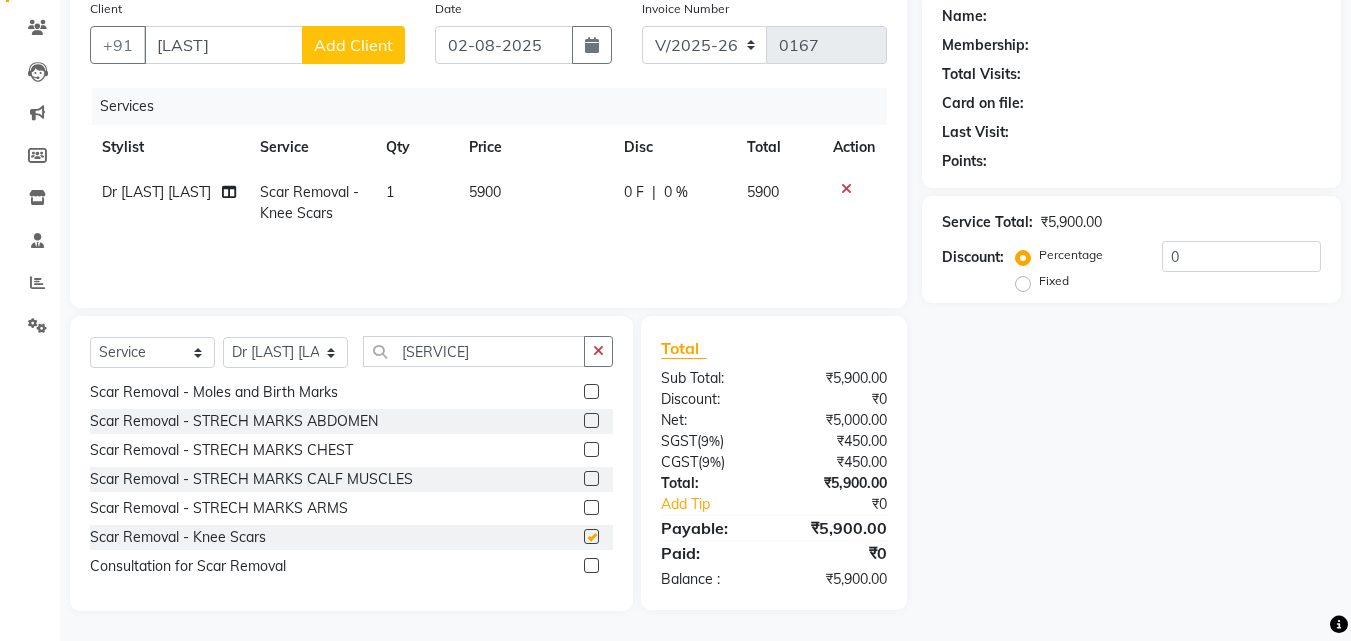 checkbox on "false" 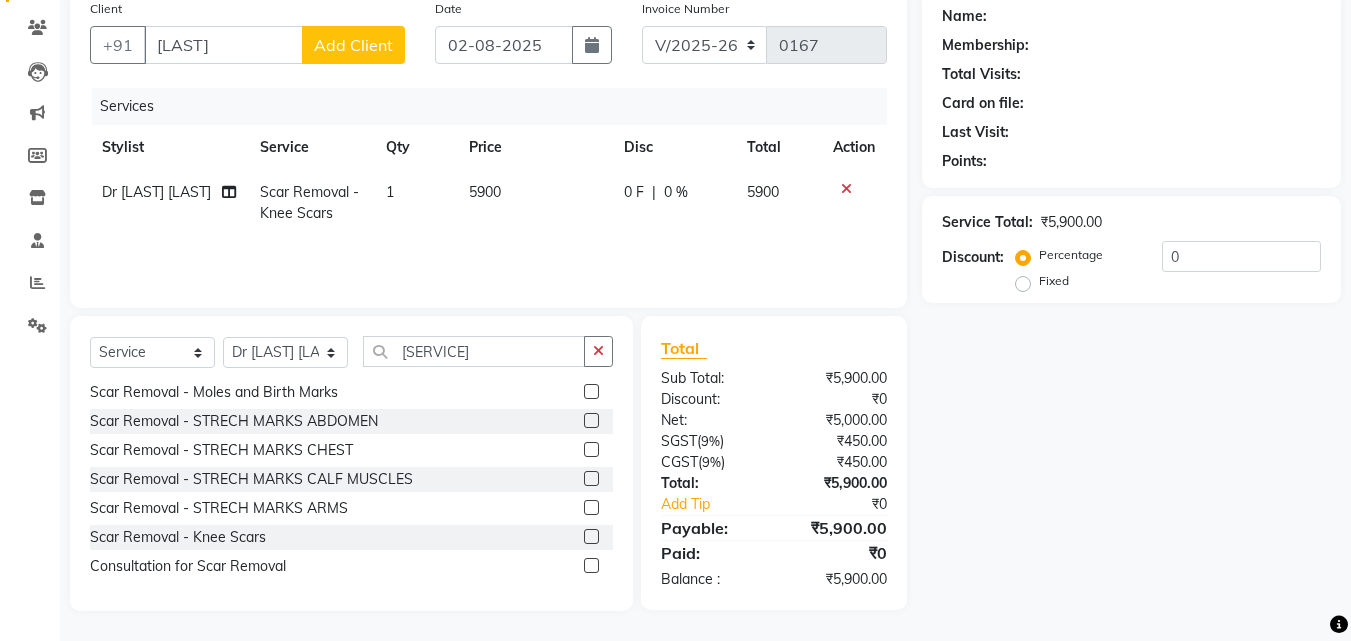 scroll, scrollTop: 0, scrollLeft: 0, axis: both 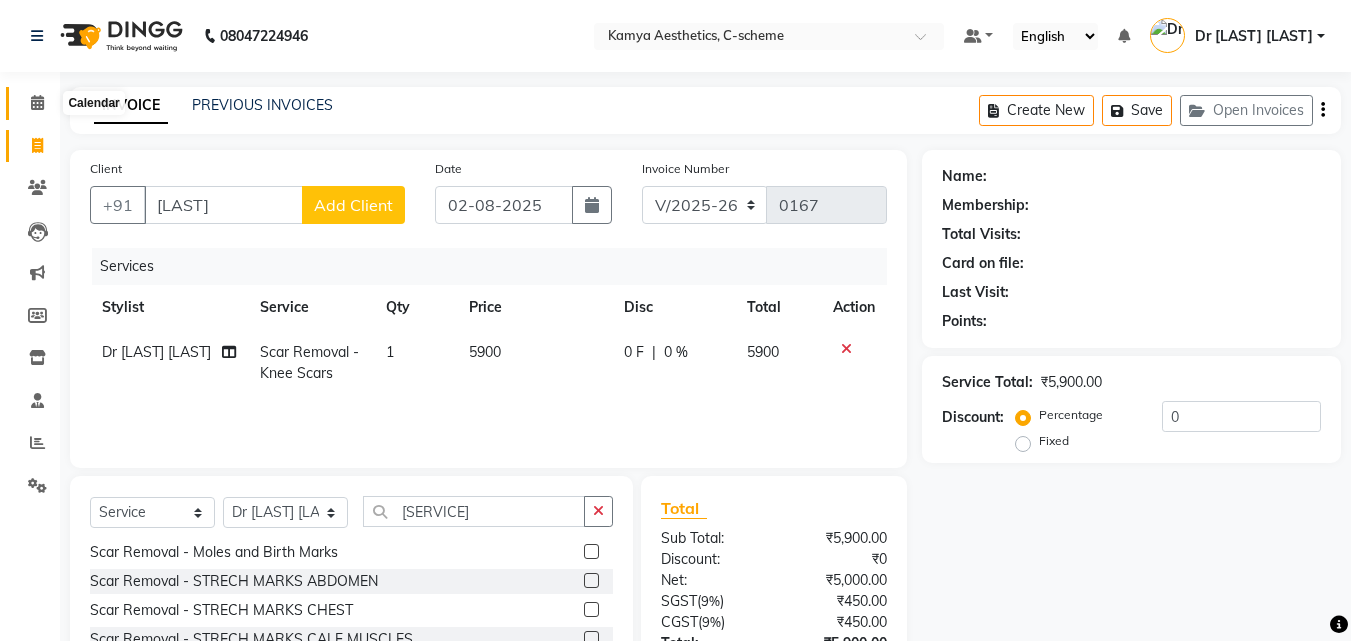 click 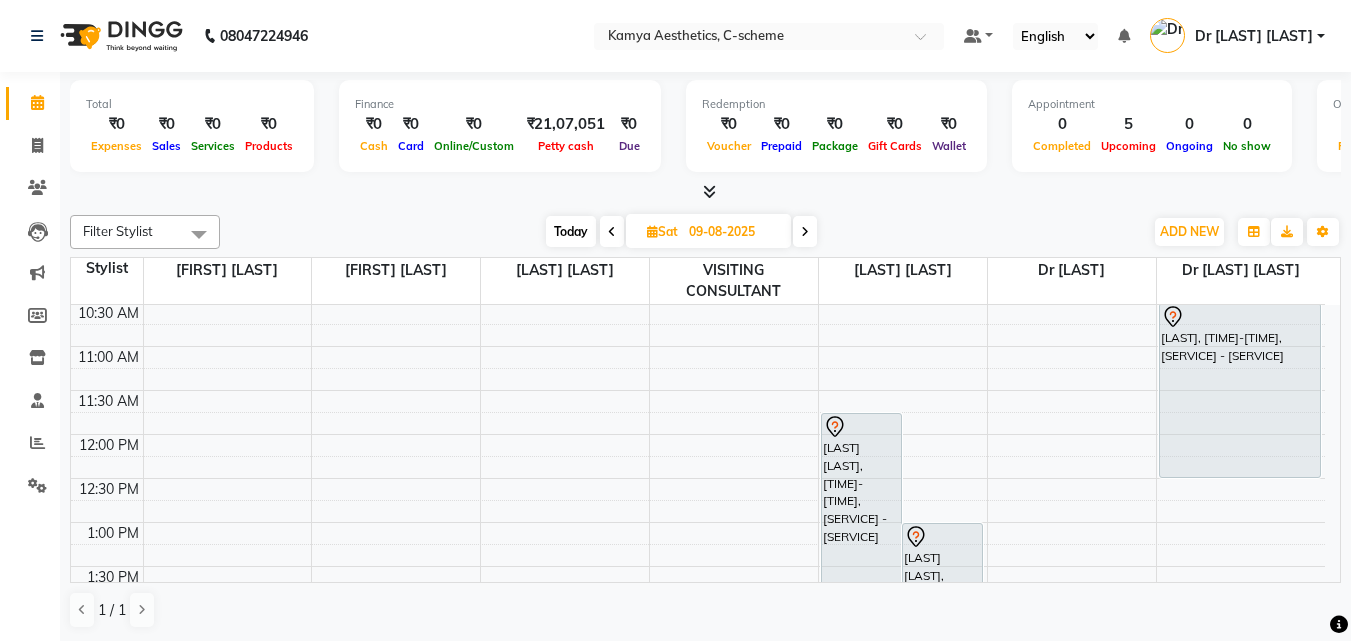 scroll, scrollTop: 200, scrollLeft: 0, axis: vertical 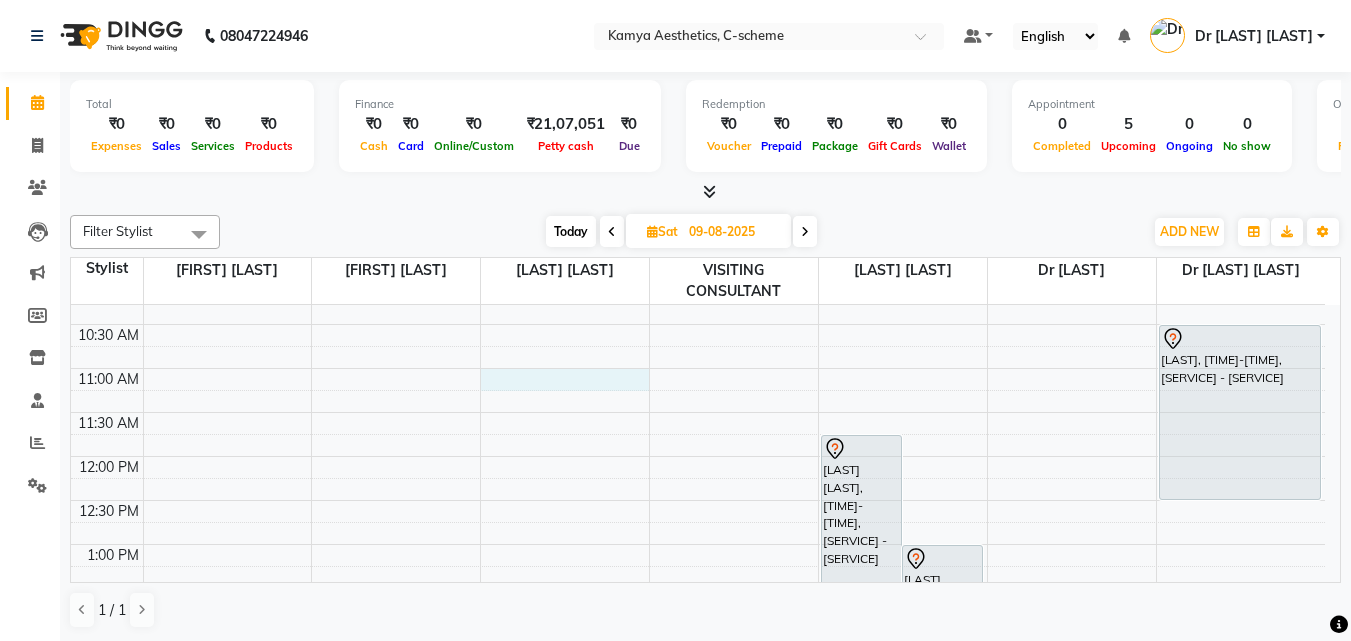click on "8:00 AM 8:30 AM 9:00 AM 9:30 AM 10:00 AM 10:30 AM 11:00 AM 11:30 AM 12:00 PM 12:30 PM 1:00 PM 1:30 PM 2:00 PM 2:30 PM 3:00 PM 3:30 PM 4:00 PM 4:30 PM 5:00 PM 5:30 PM 6:00 PM 6:30 PM 7:00 PM 7:30 PM 8:00 PM 8:30 PM             SHALKI DIXIT, 11:45 AM-01:45 PM, Laser Hair Reduction - Full Face             NEHA GAURnull, 01:00 PM-01:45 PM, Hyperpigmentation - QSwitch laser treatment             yogita sharma, 10:30 AM-12:30 PM, Laser Hair Reduction - Chin +Cheek" at bounding box center (698, 676) 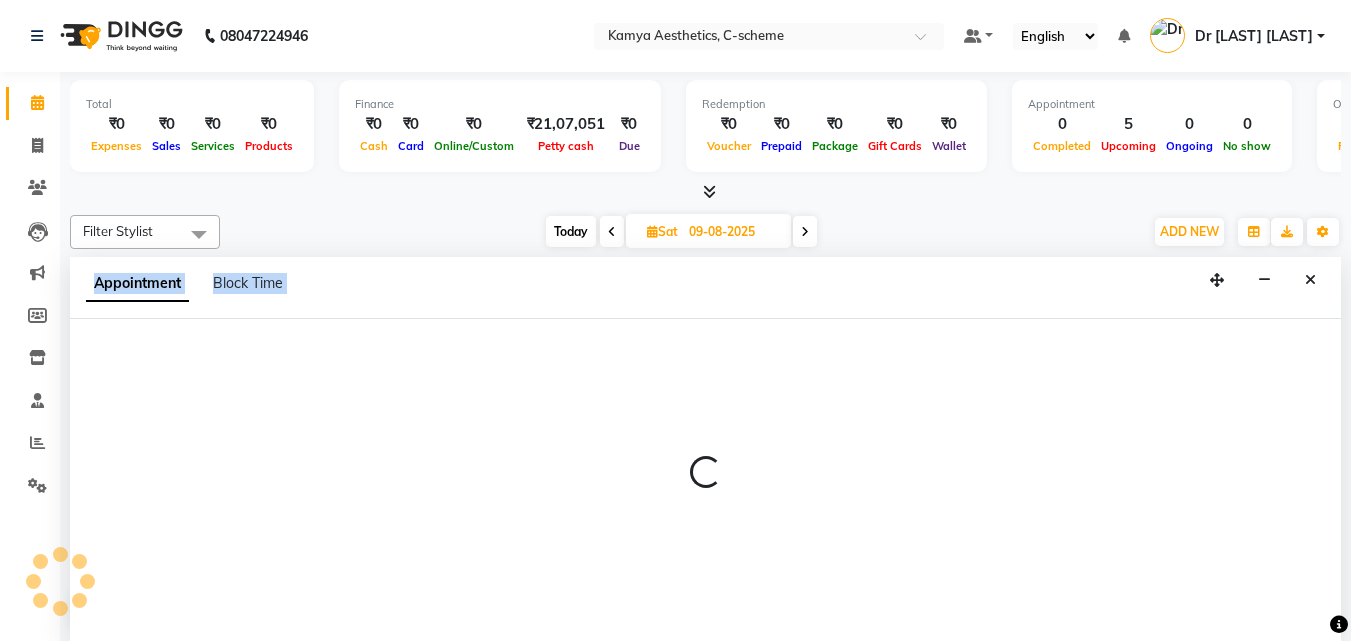 click at bounding box center (705, 480) 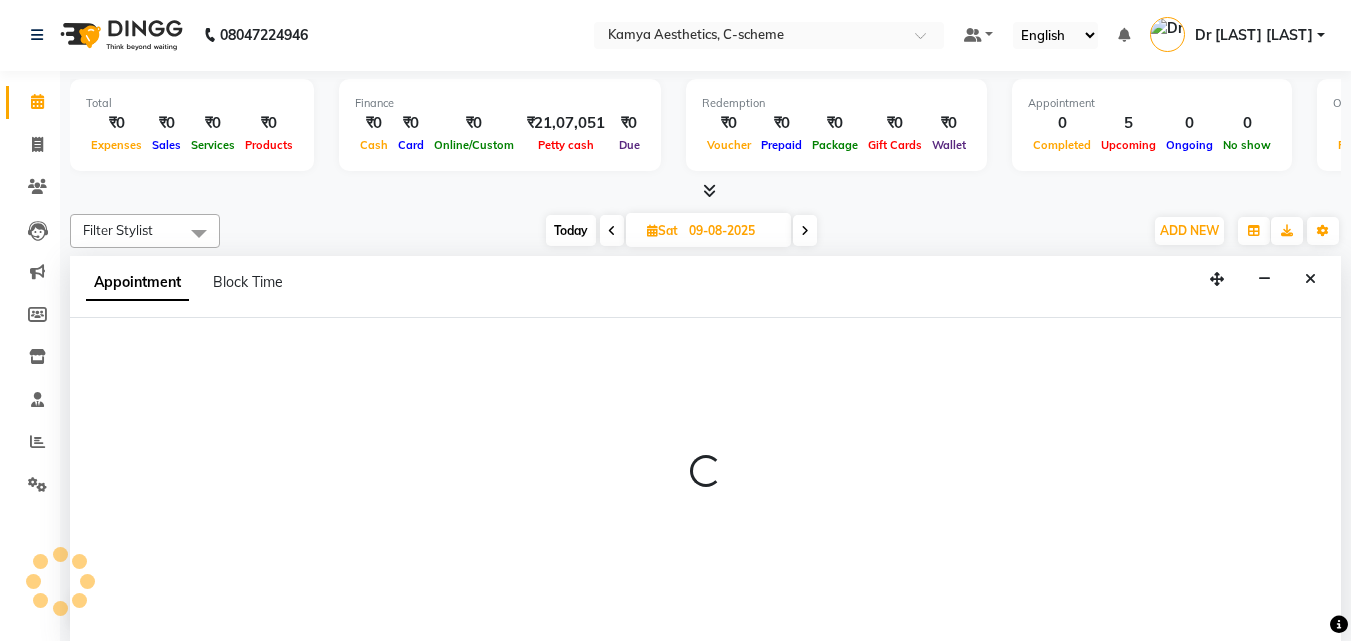 select on "41666" 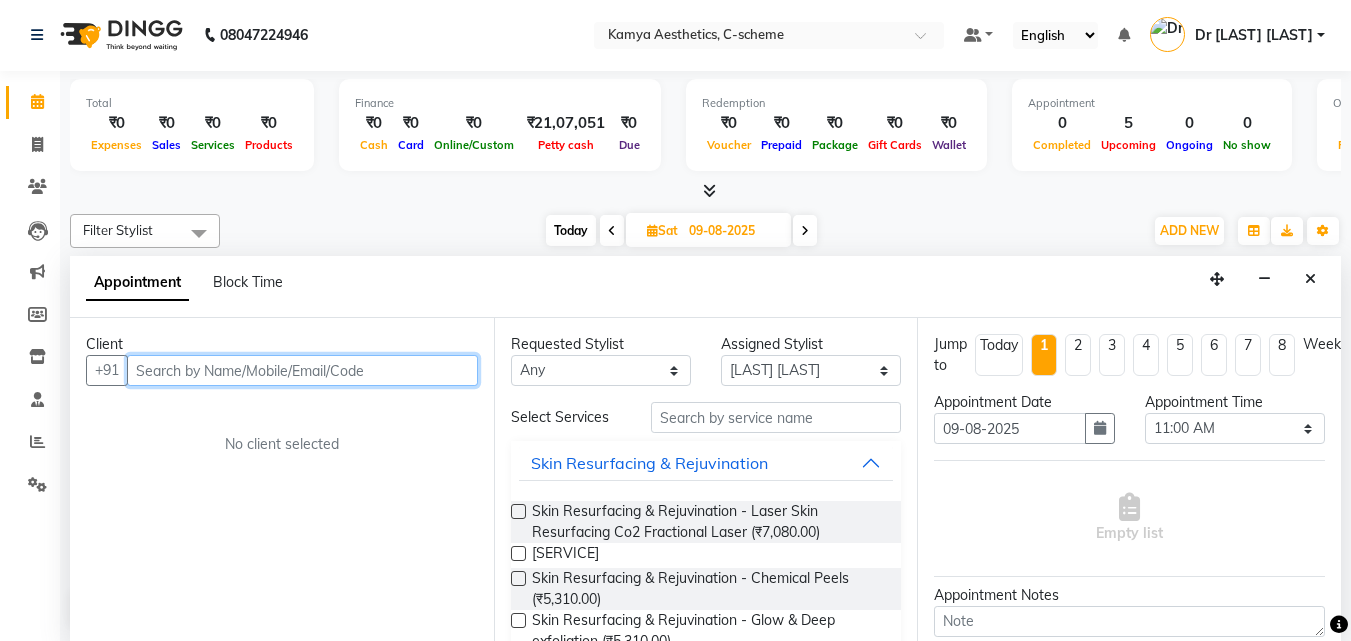 click at bounding box center (302, 370) 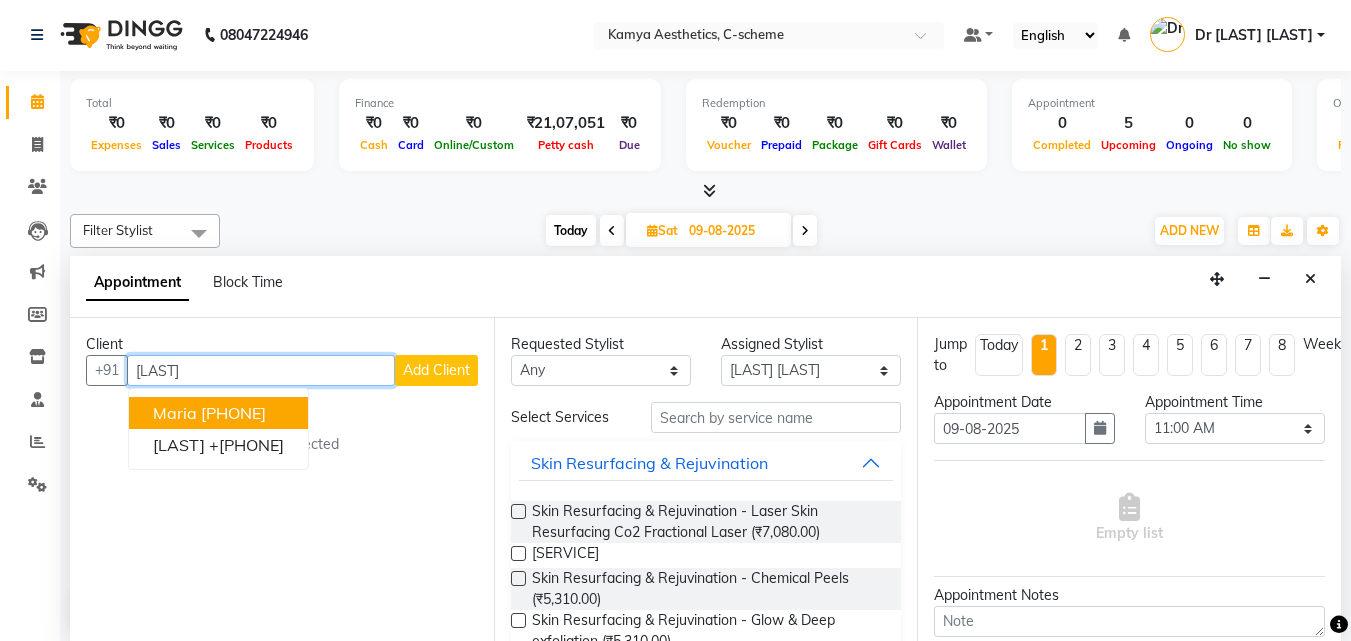 click on "9116657879" at bounding box center [233, 413] 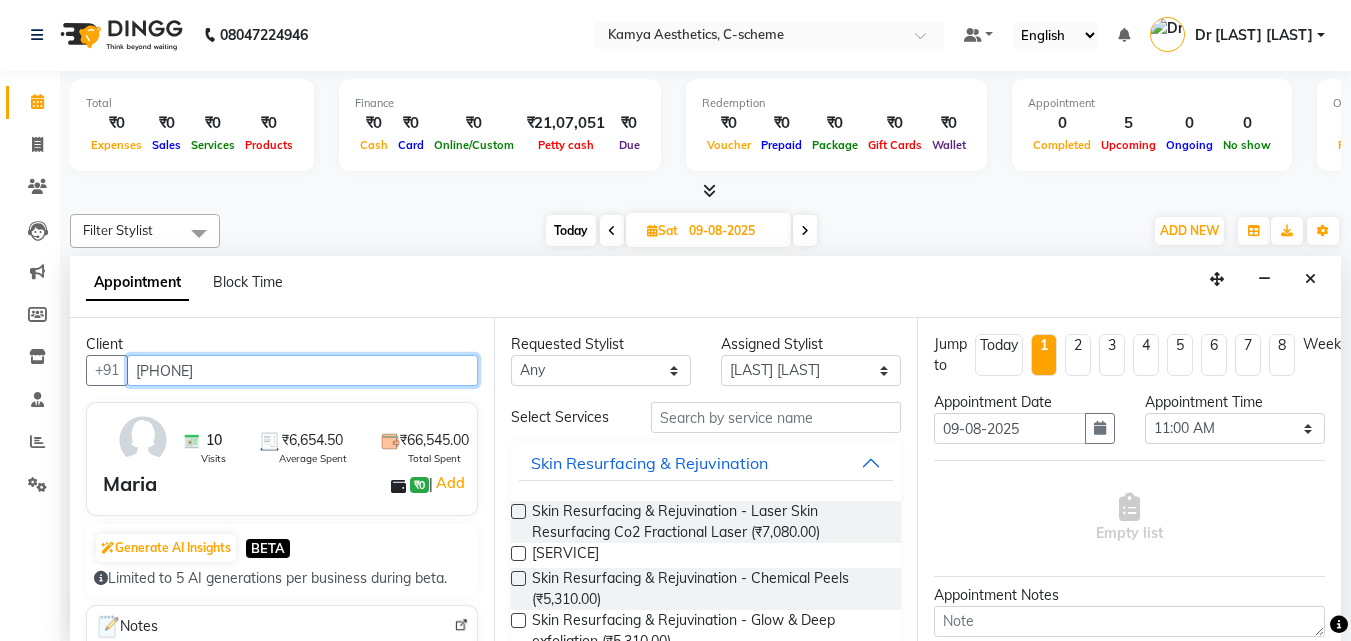type on "9116657879" 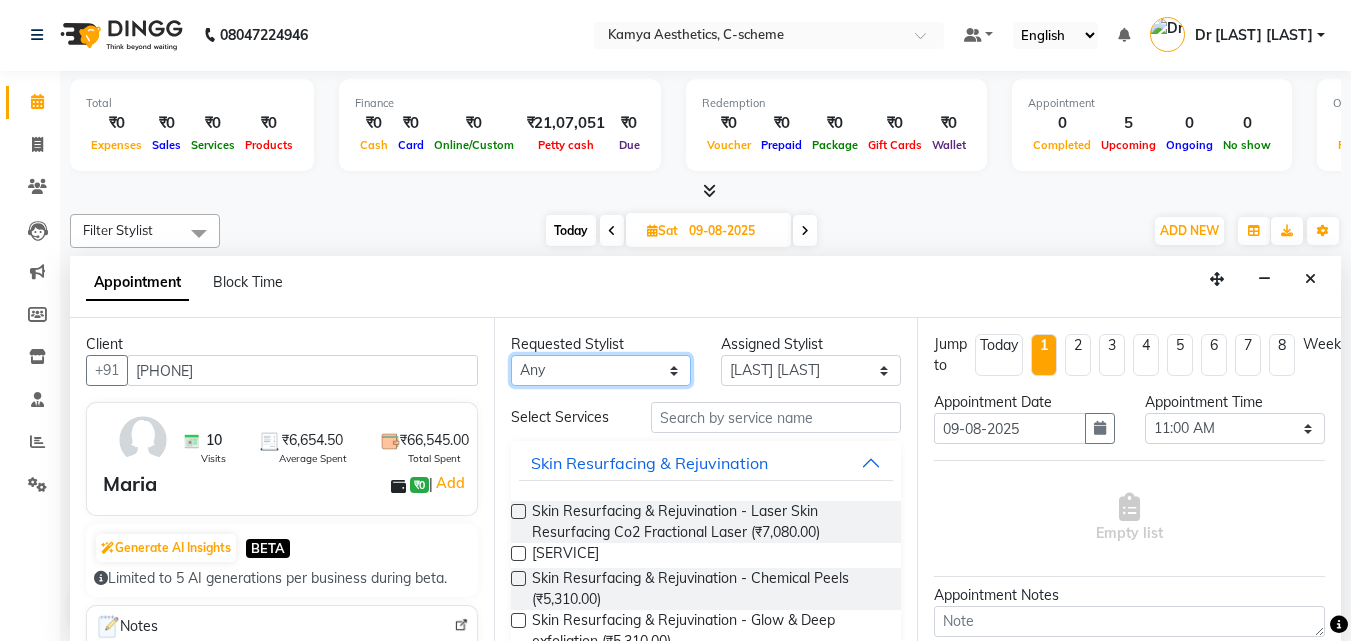 click on "Any Ajay Sharma  Dr Pallavi Dr Tanvi Ahmed JUHI VERMA MANISHA BAIRWA RAKESH YADAV VISITING CONSULTANT" at bounding box center (601, 370) 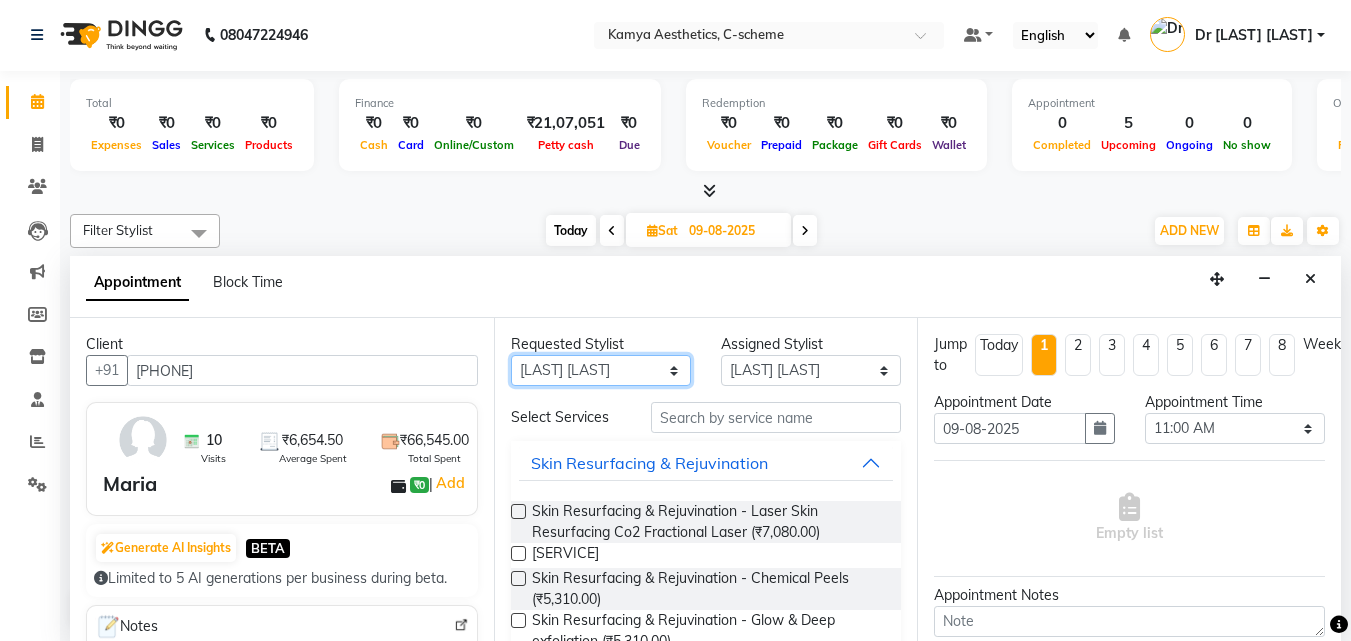 click on "Any Ajay Sharma  Dr Pallavi Dr Tanvi Ahmed JUHI VERMA MANISHA BAIRWA RAKESH YADAV VISITING CONSULTANT" at bounding box center (601, 370) 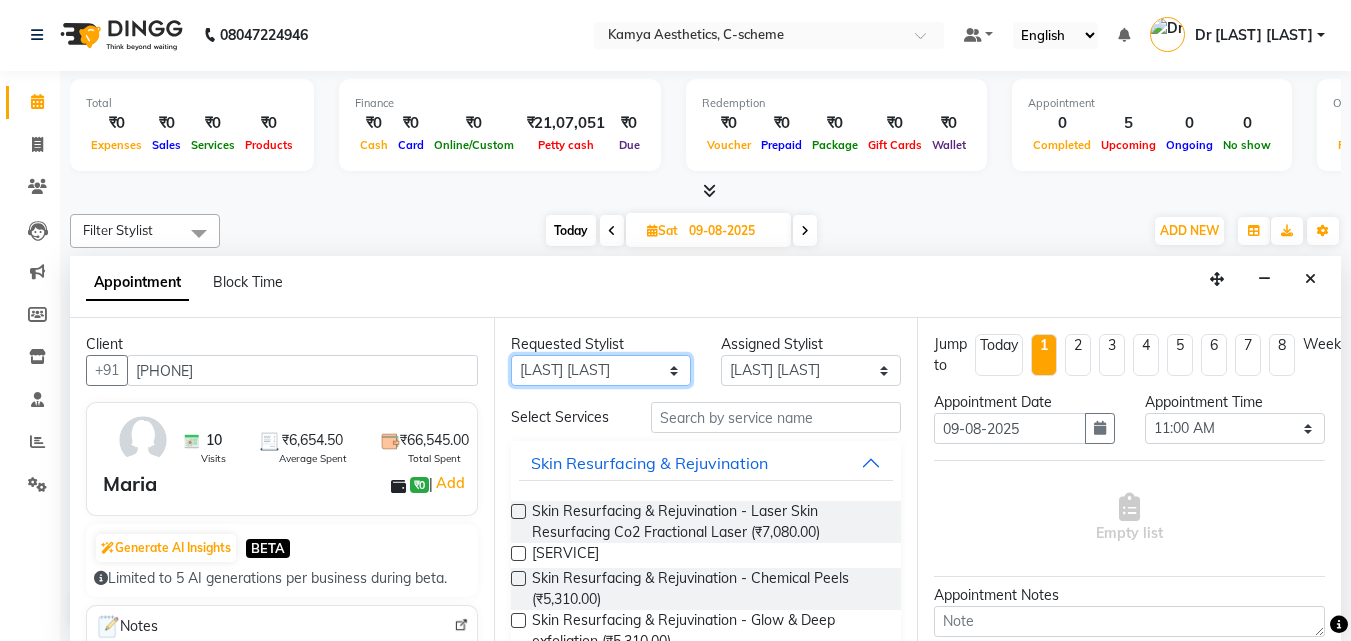 select on "42841" 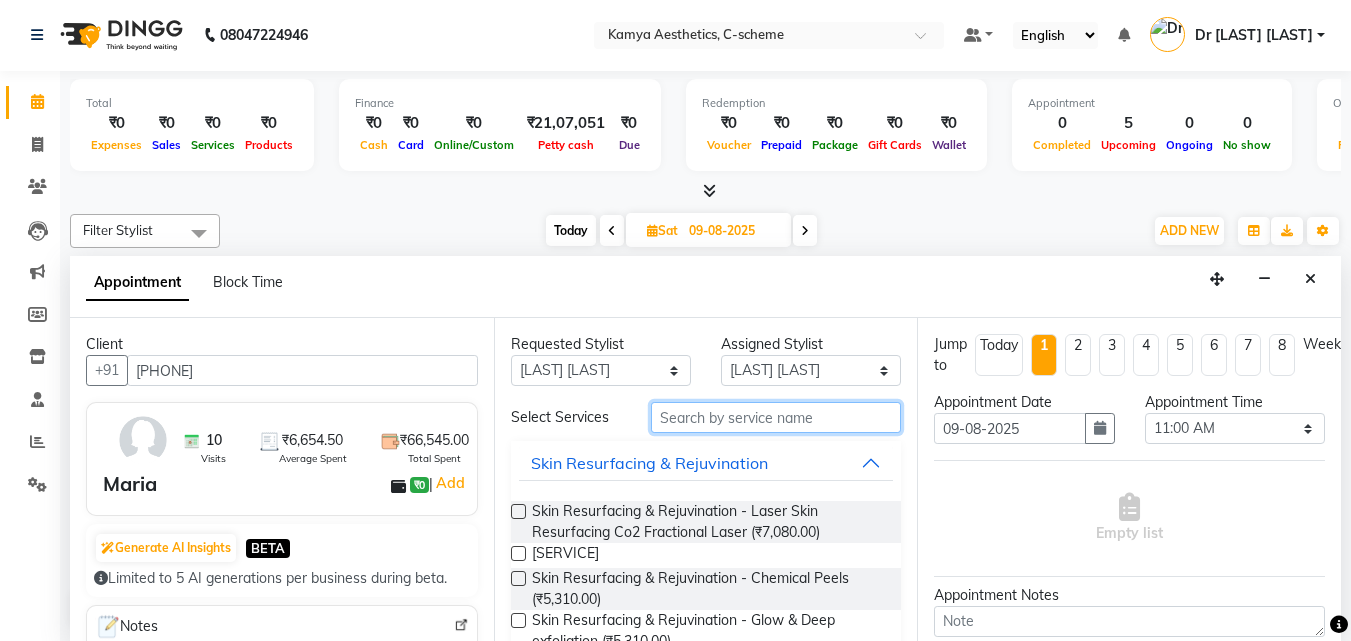 click at bounding box center (776, 417) 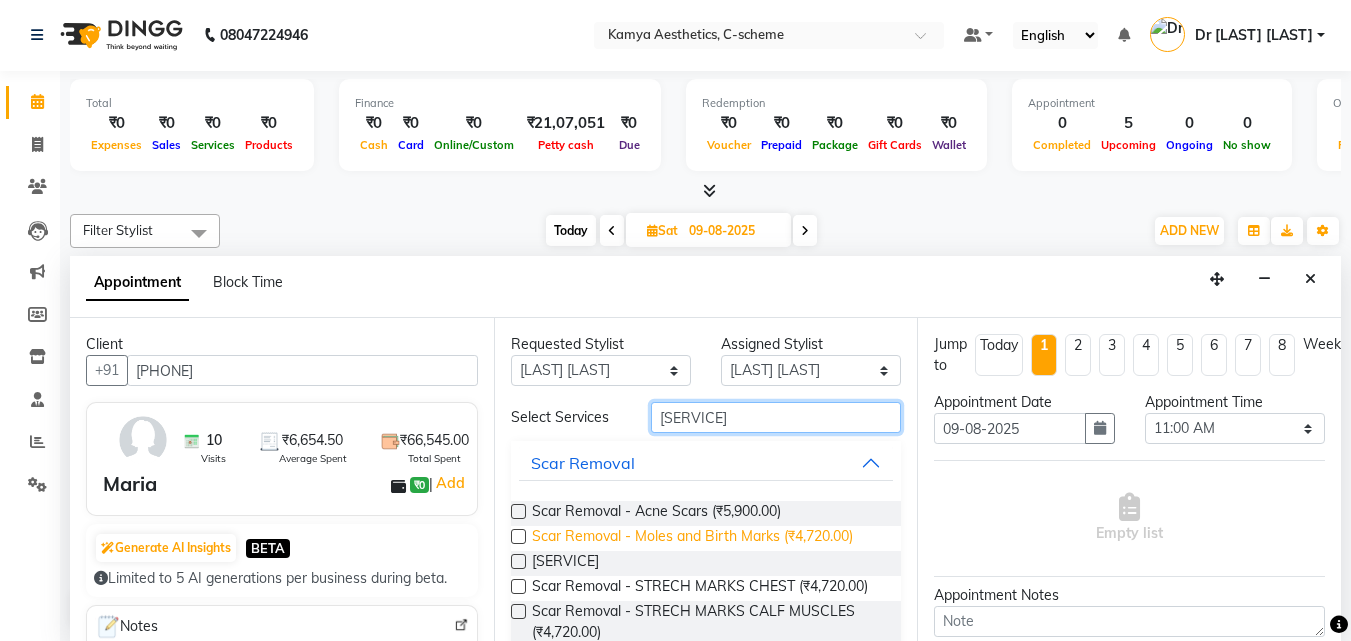 scroll, scrollTop: 100, scrollLeft: 0, axis: vertical 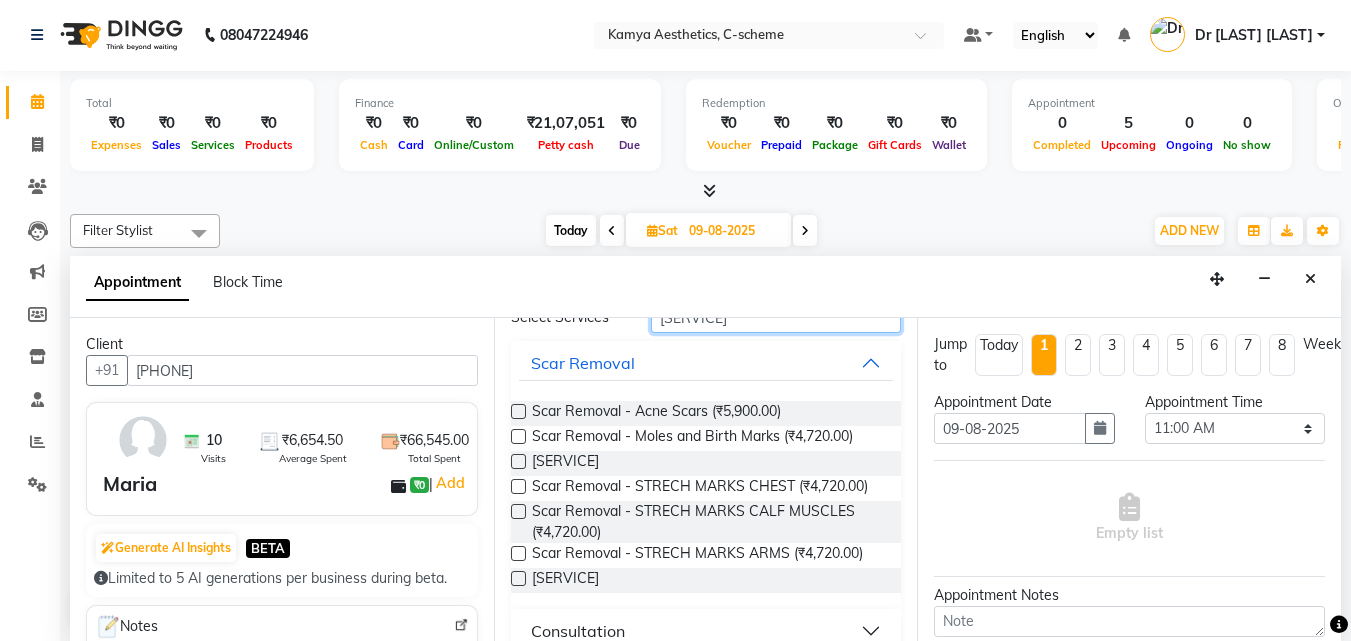type on "SCAR" 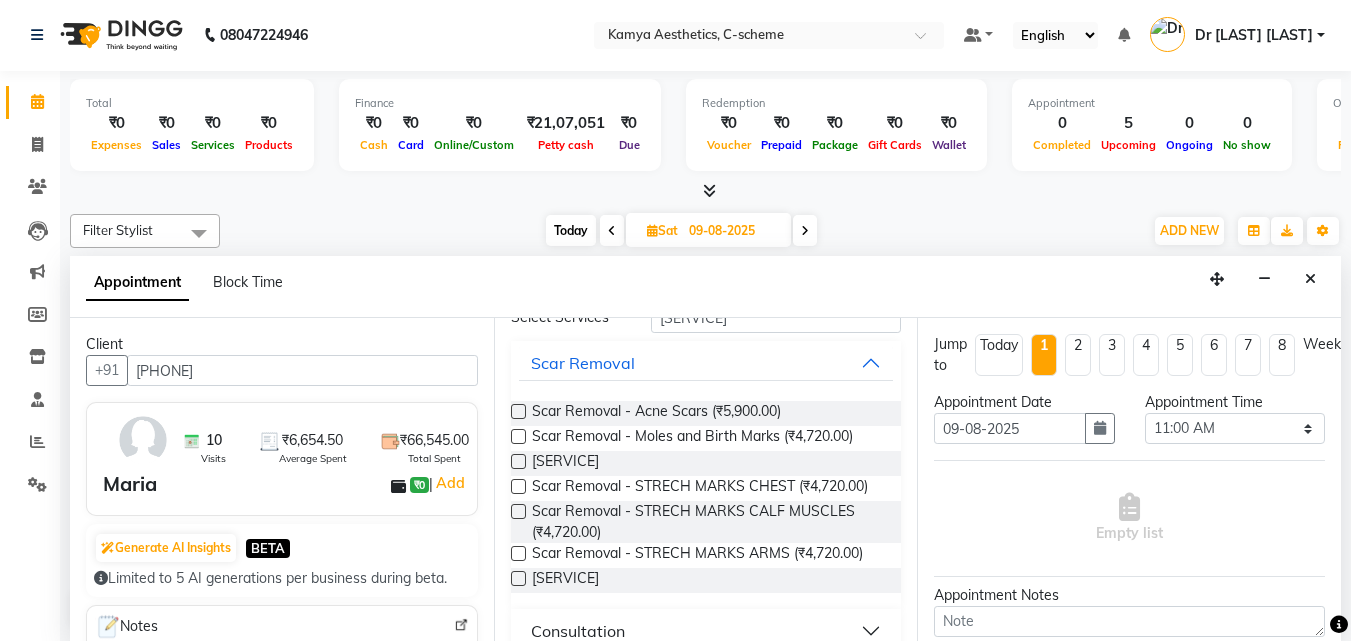 click at bounding box center (518, 578) 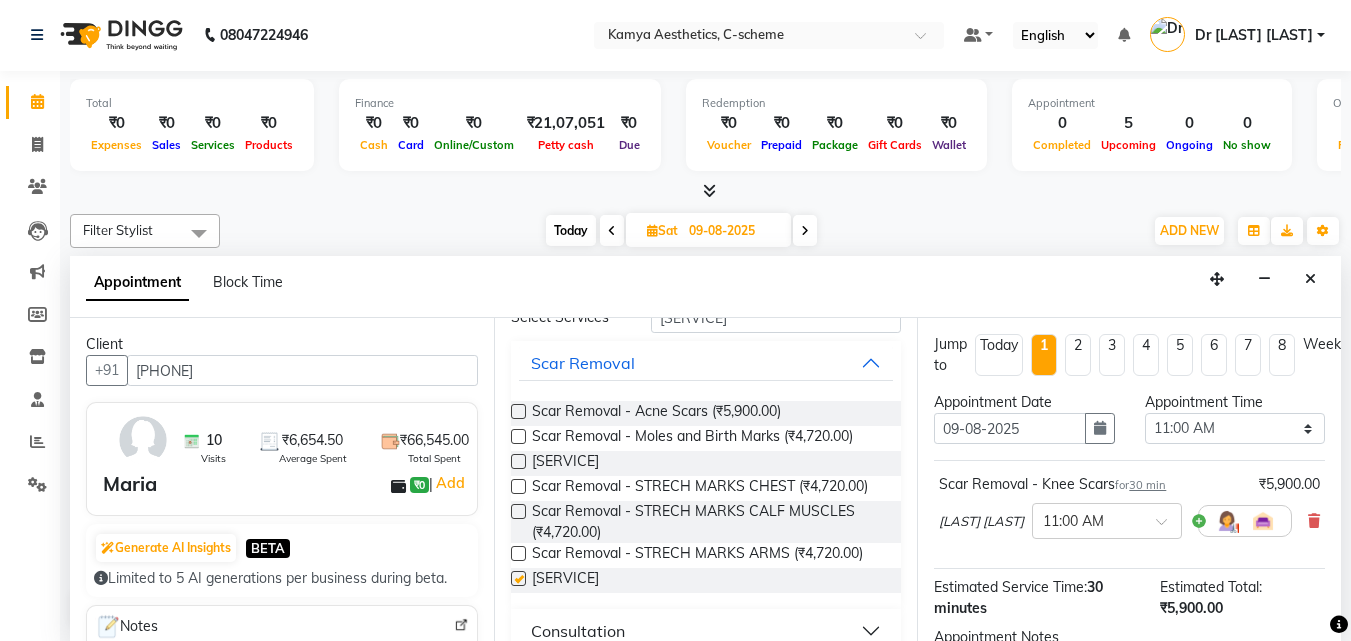 checkbox on "false" 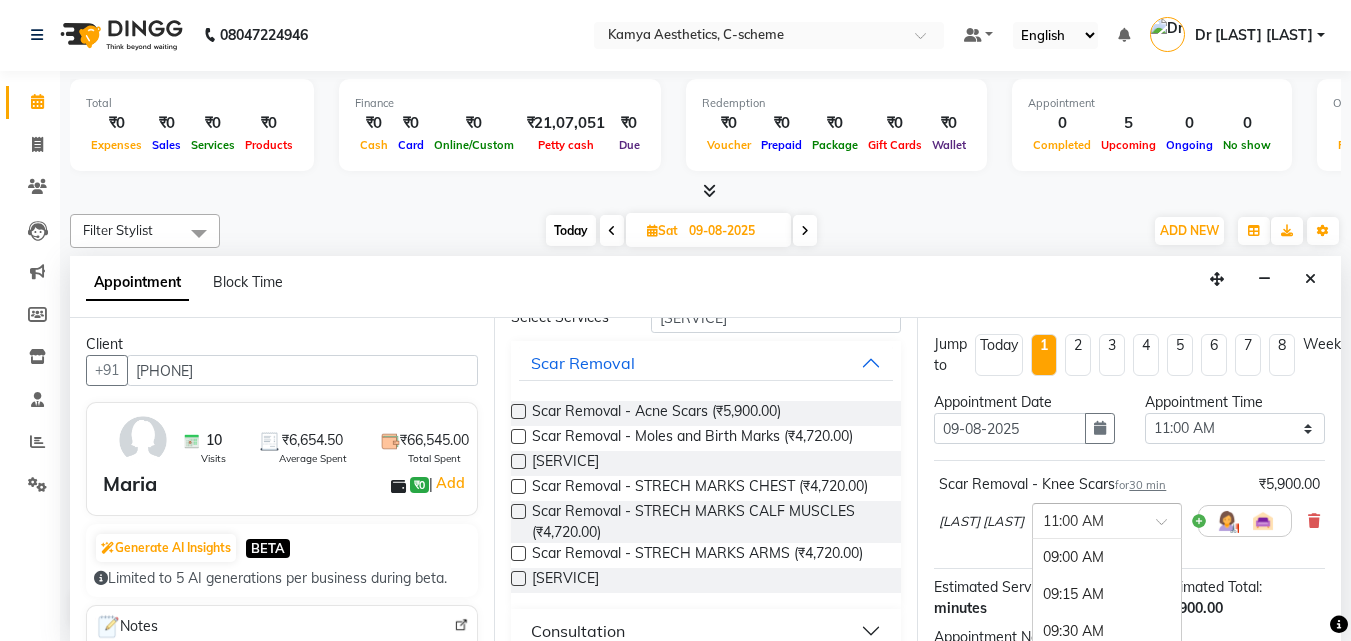 click at bounding box center [1107, 519] 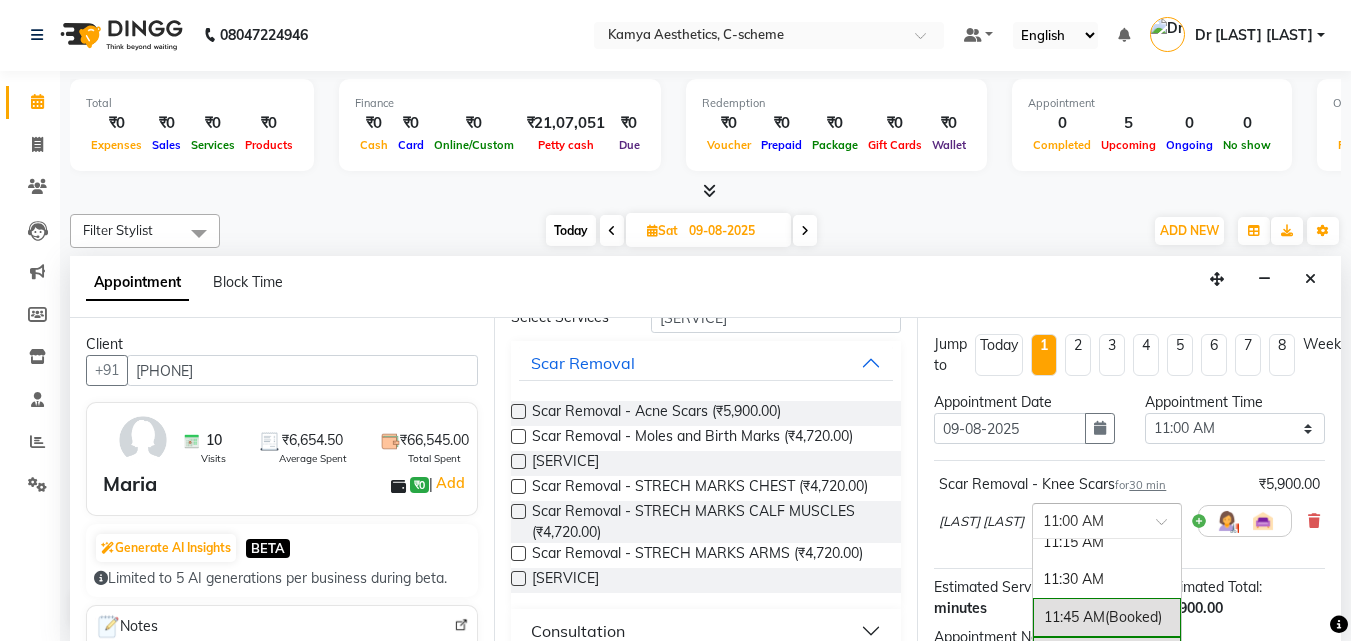 scroll, scrollTop: 396, scrollLeft: 0, axis: vertical 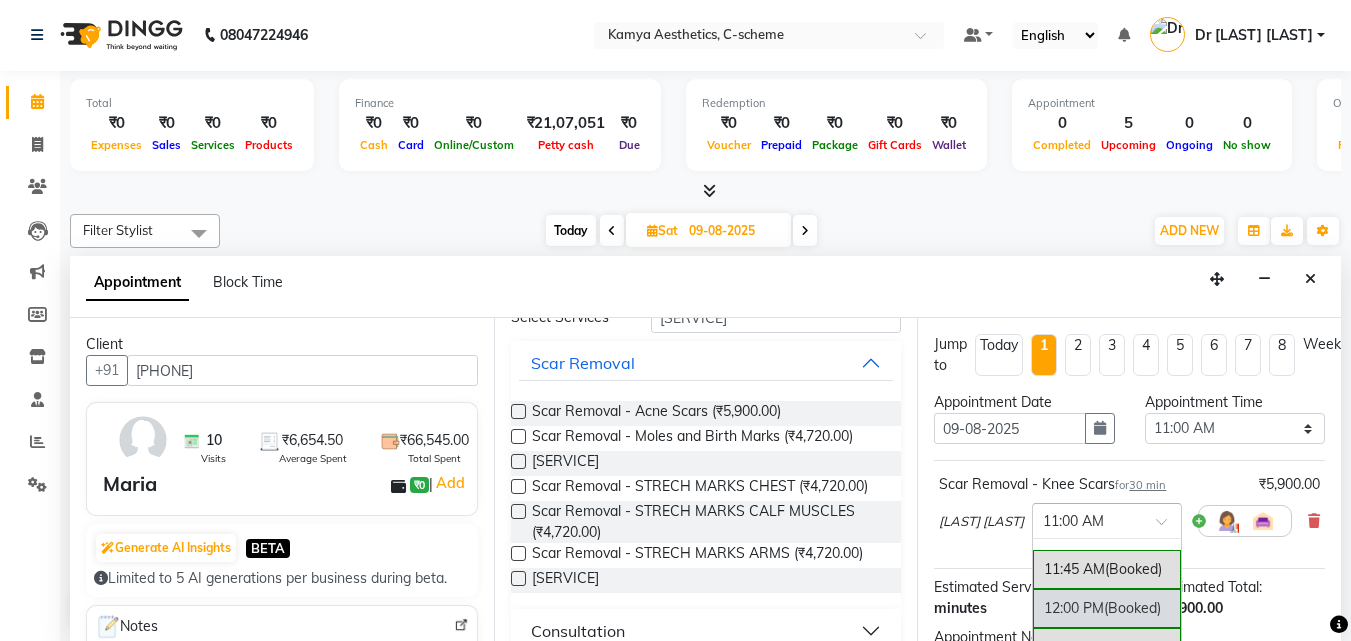 click on "12:00 PM   (Booked)" at bounding box center [1107, 608] 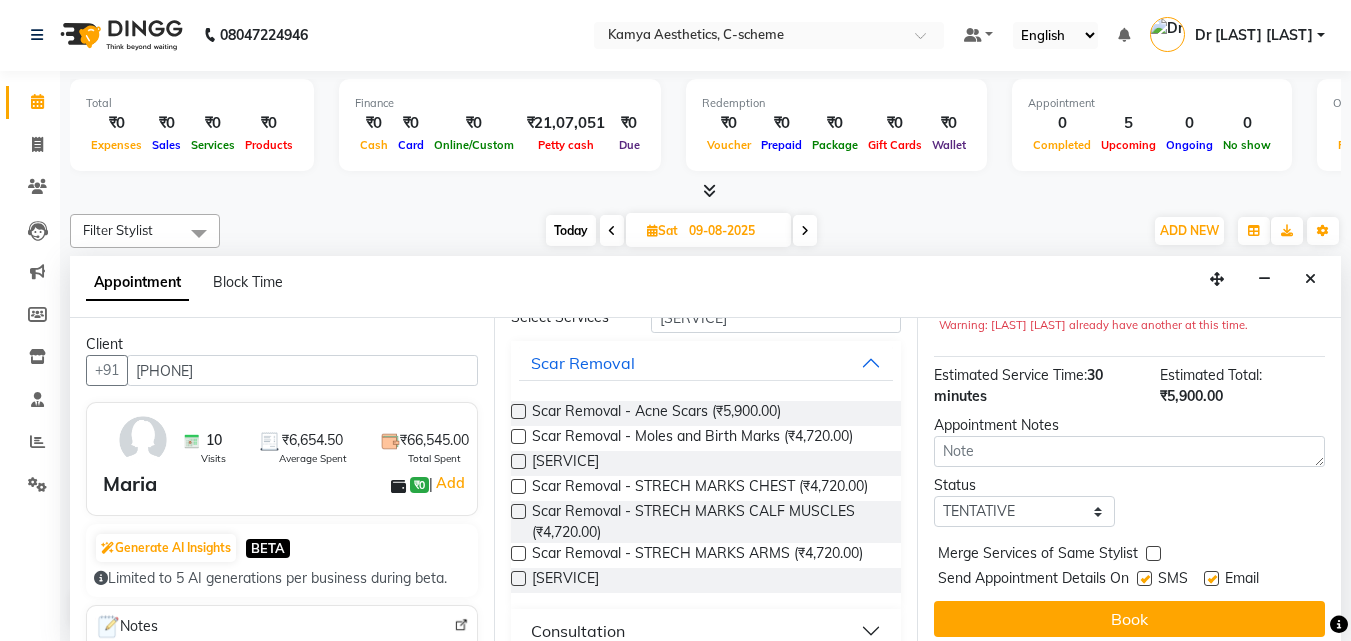 scroll, scrollTop: 260, scrollLeft: 0, axis: vertical 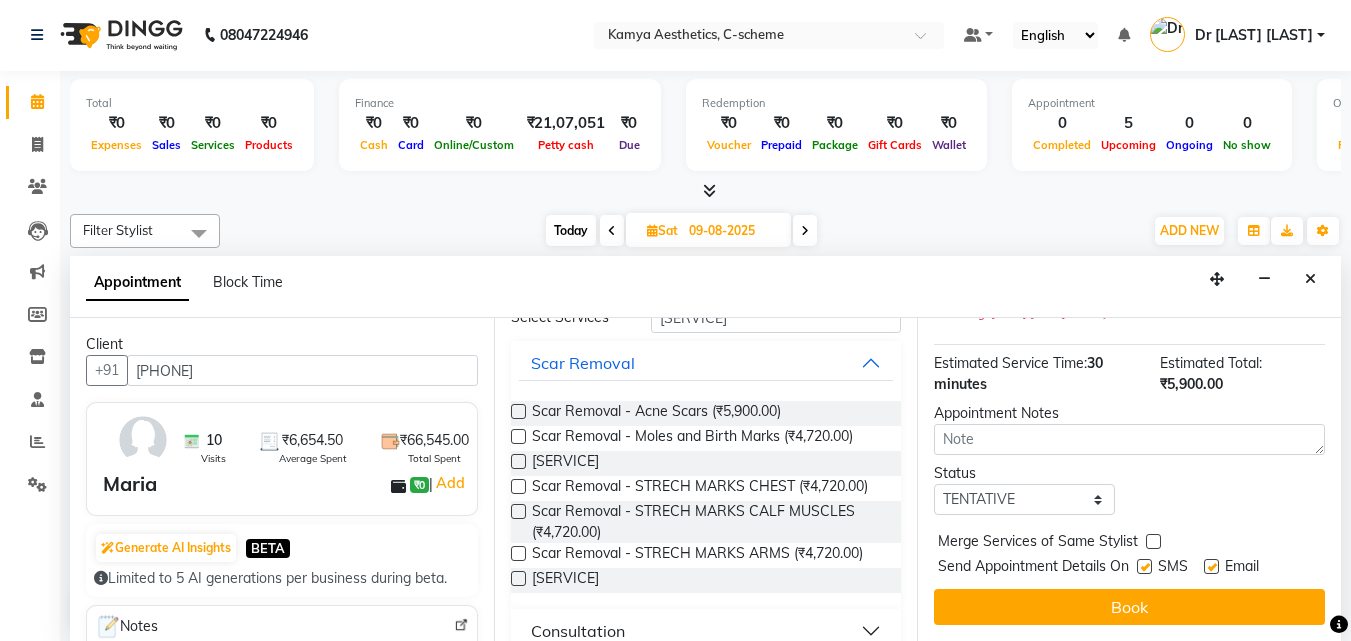 click on "Book" at bounding box center (1129, 607) 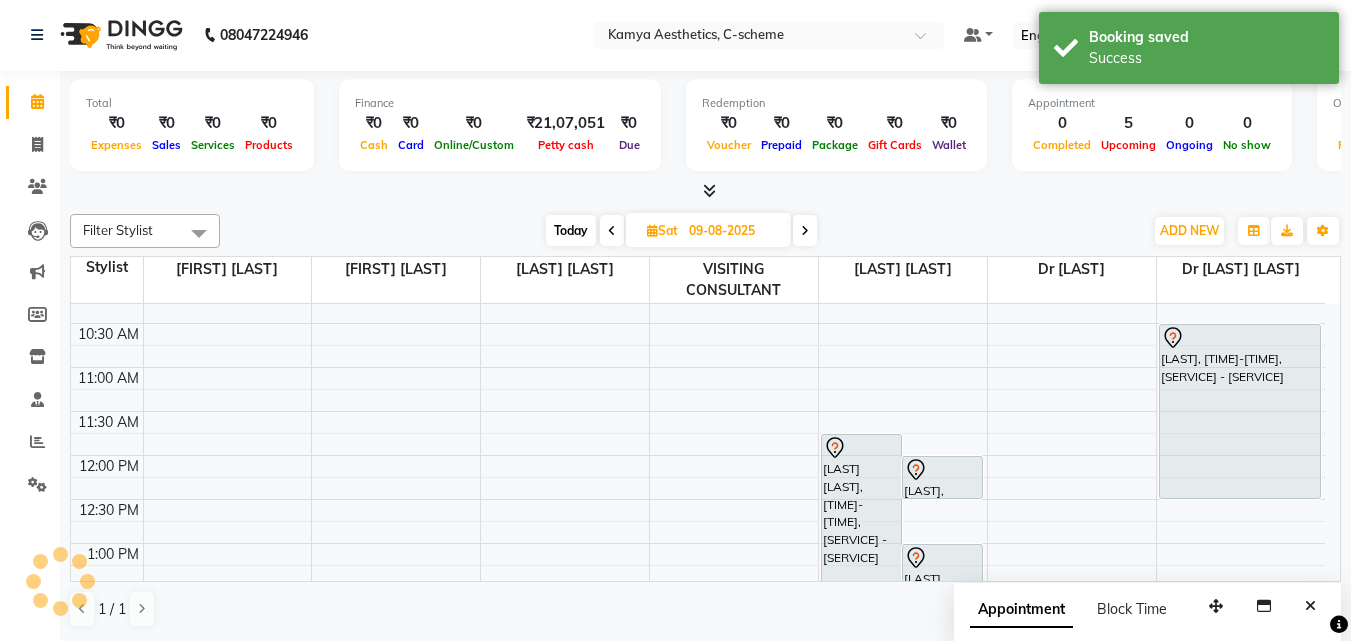 scroll, scrollTop: 0, scrollLeft: 0, axis: both 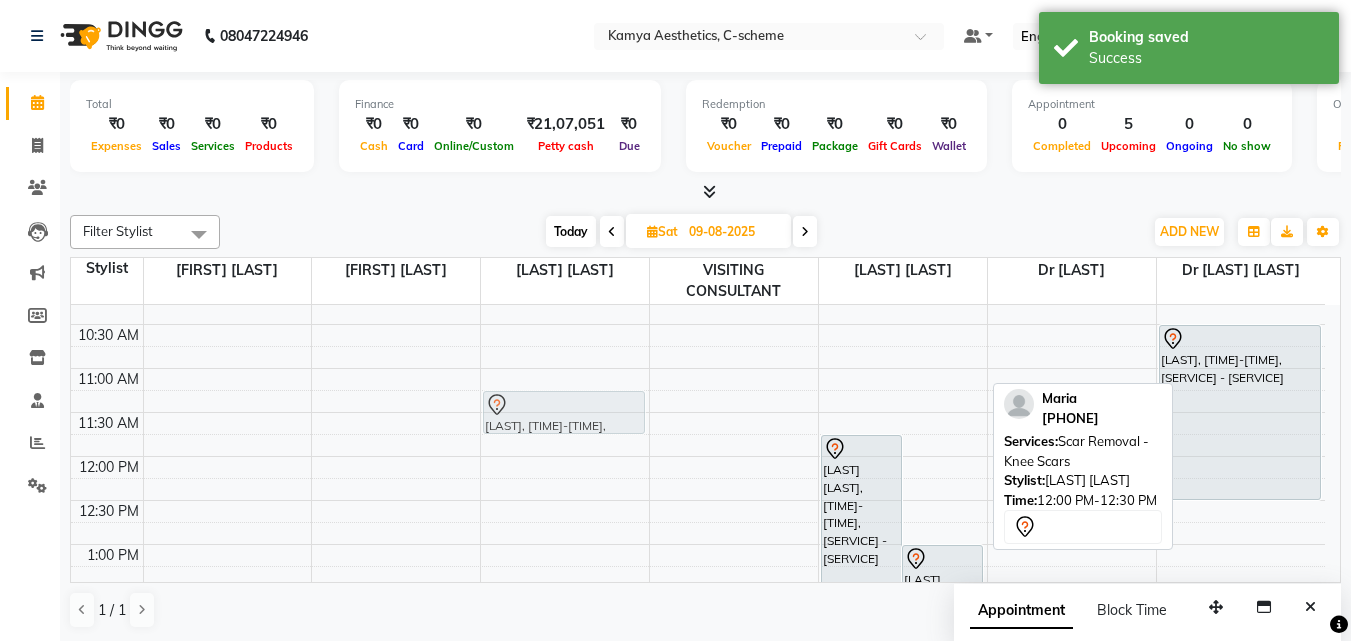 drag, startPoint x: 932, startPoint y: 448, endPoint x: 557, endPoint y: 377, distance: 381.66214 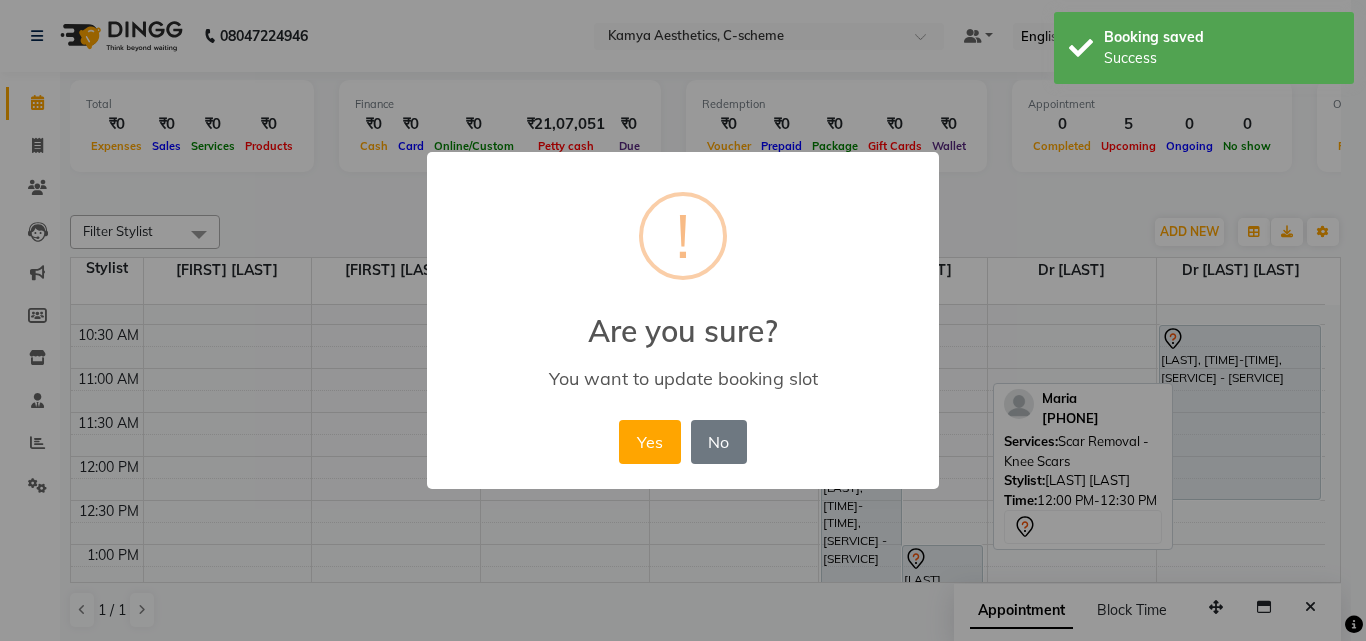 click on "Yes" at bounding box center (649, 442) 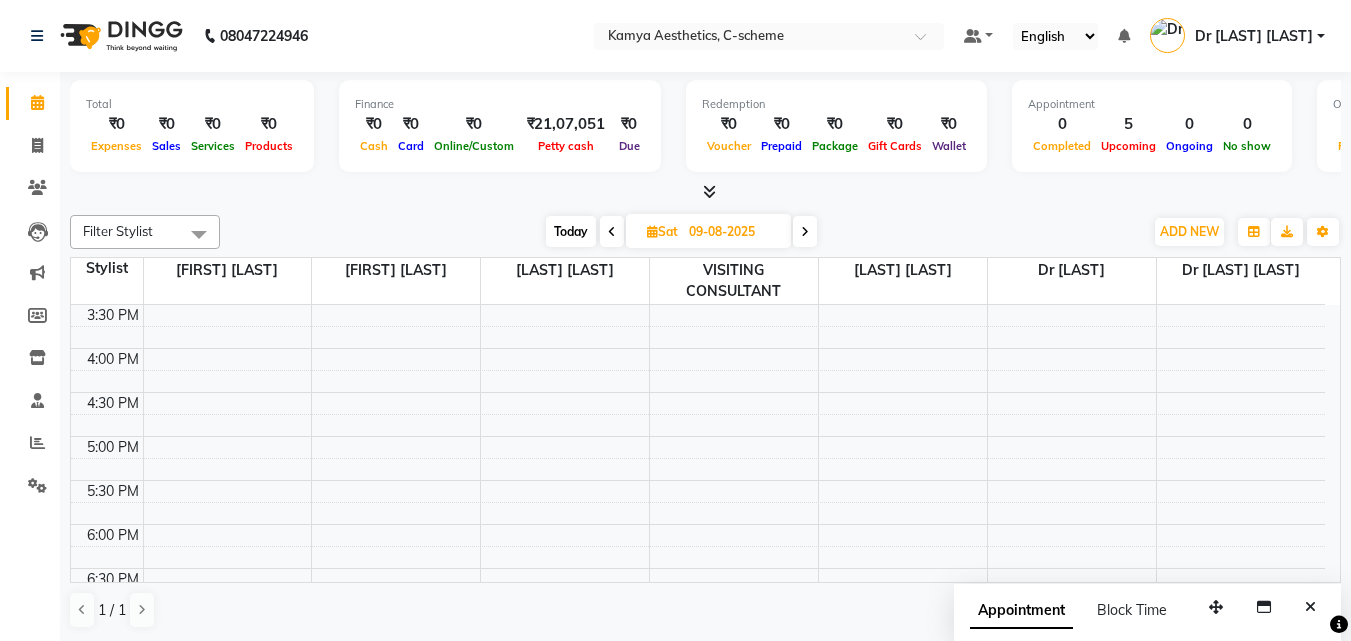 scroll, scrollTop: 700, scrollLeft: 0, axis: vertical 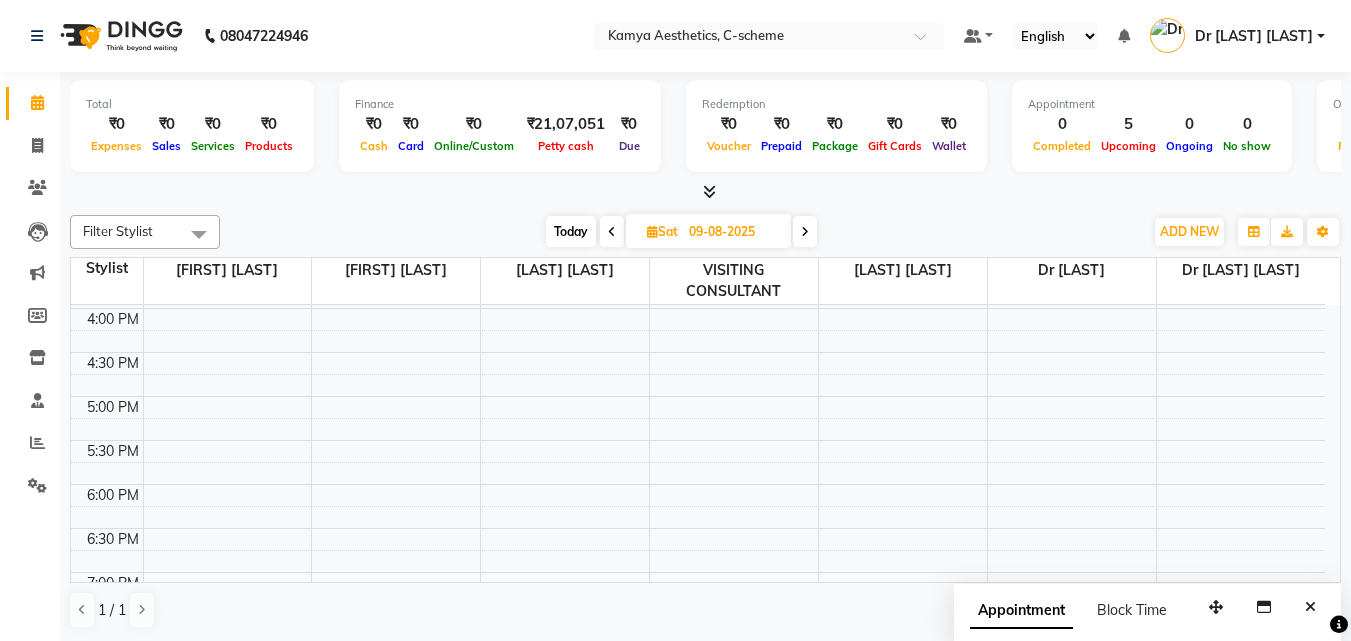 click on "Today" at bounding box center [571, 231] 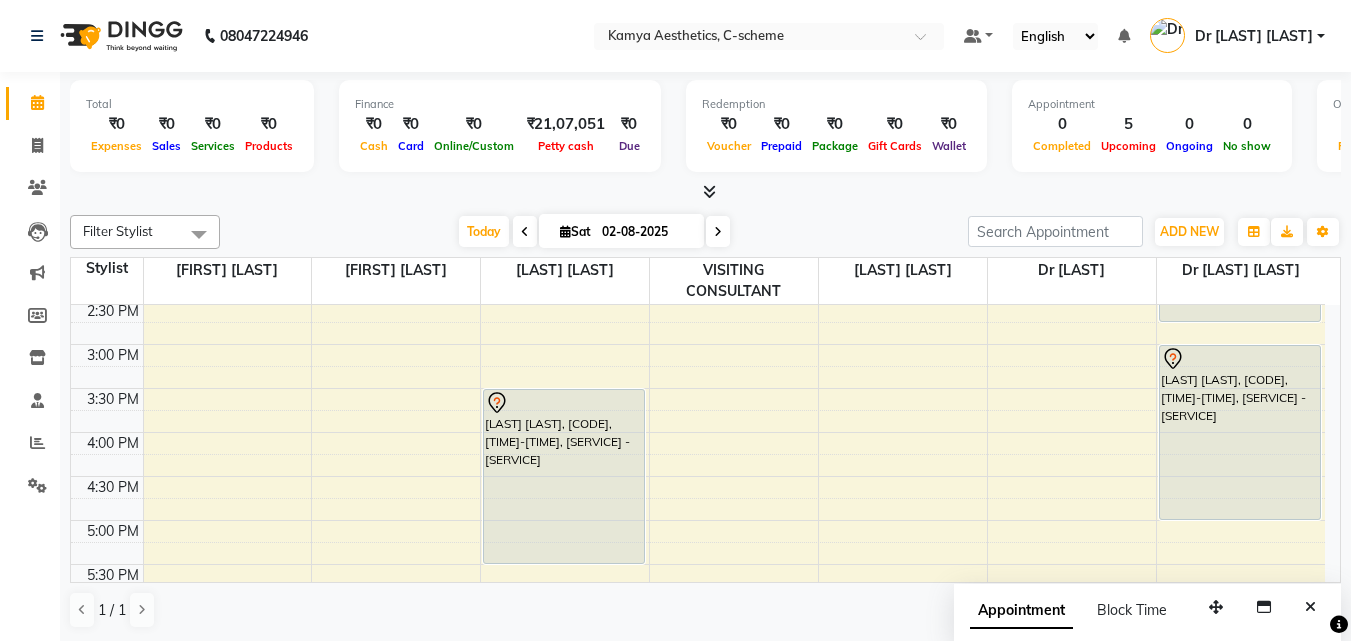 scroll, scrollTop: 641, scrollLeft: 0, axis: vertical 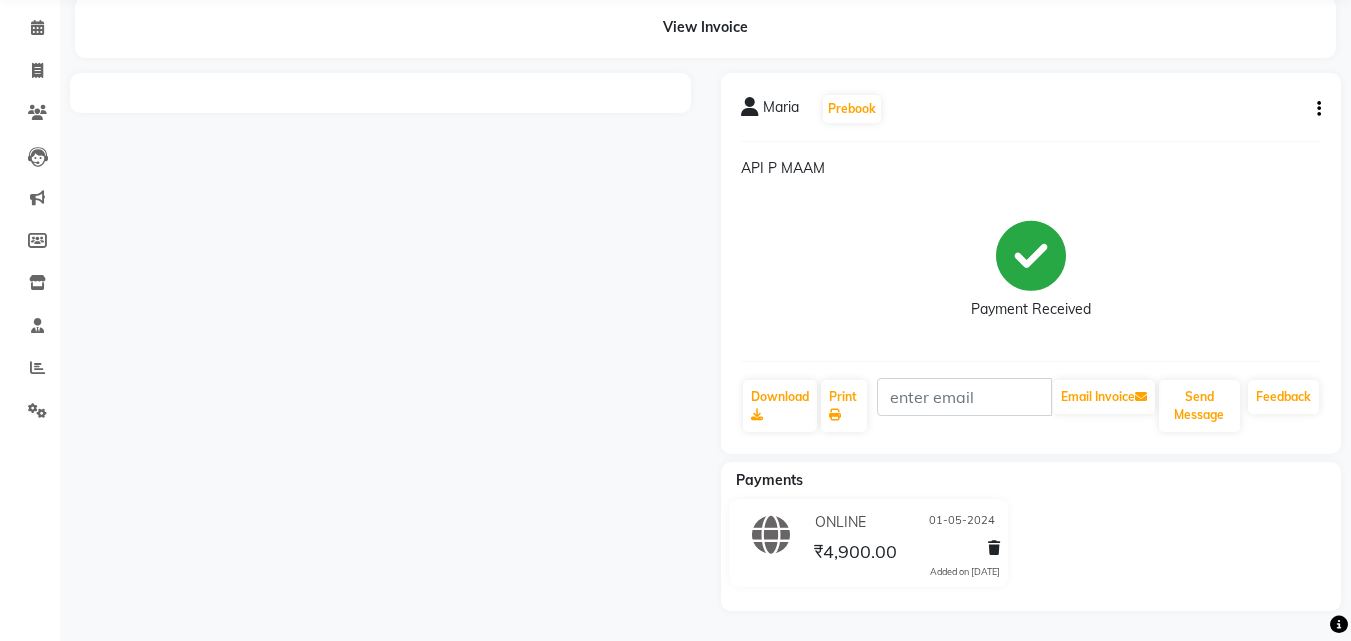 click at bounding box center (380, 342) 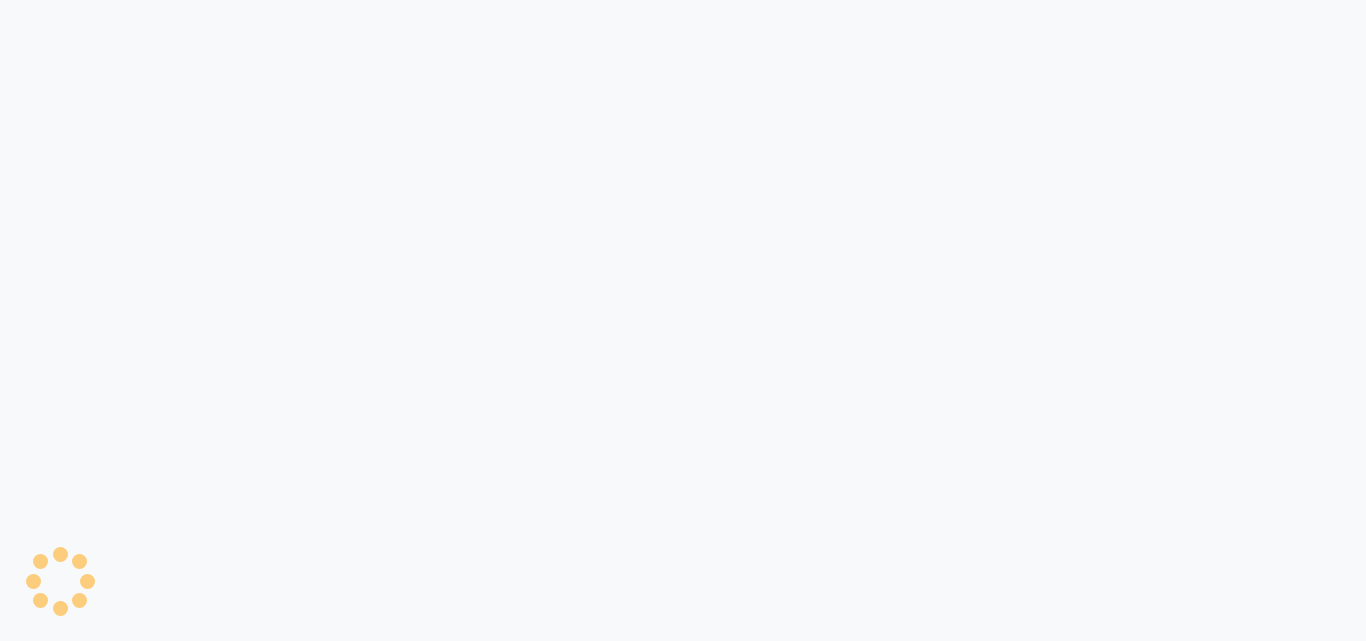 scroll, scrollTop: 0, scrollLeft: 0, axis: both 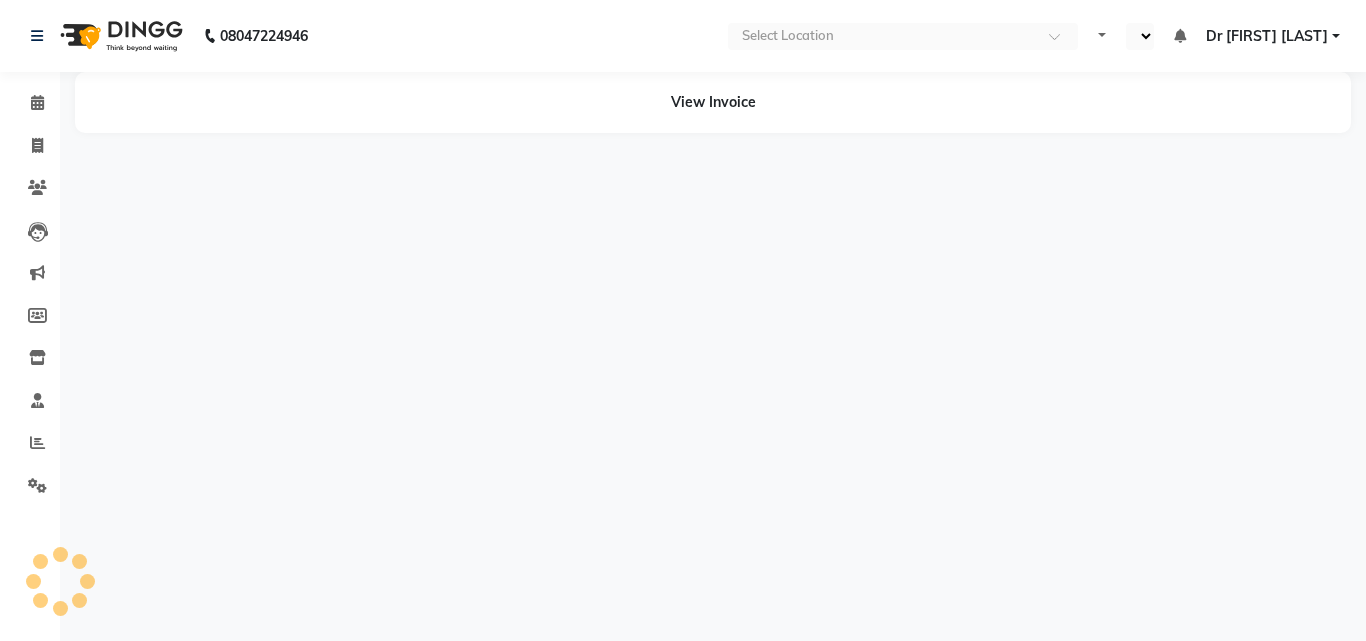 select on "en" 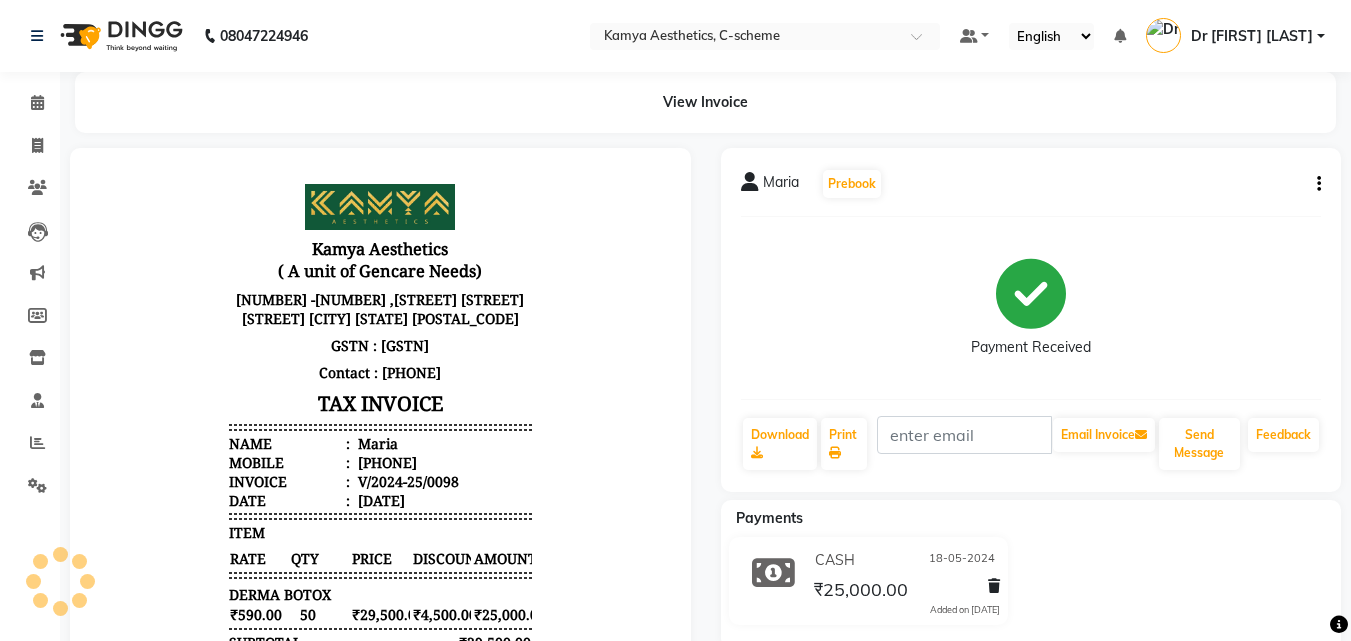 scroll, scrollTop: 0, scrollLeft: 0, axis: both 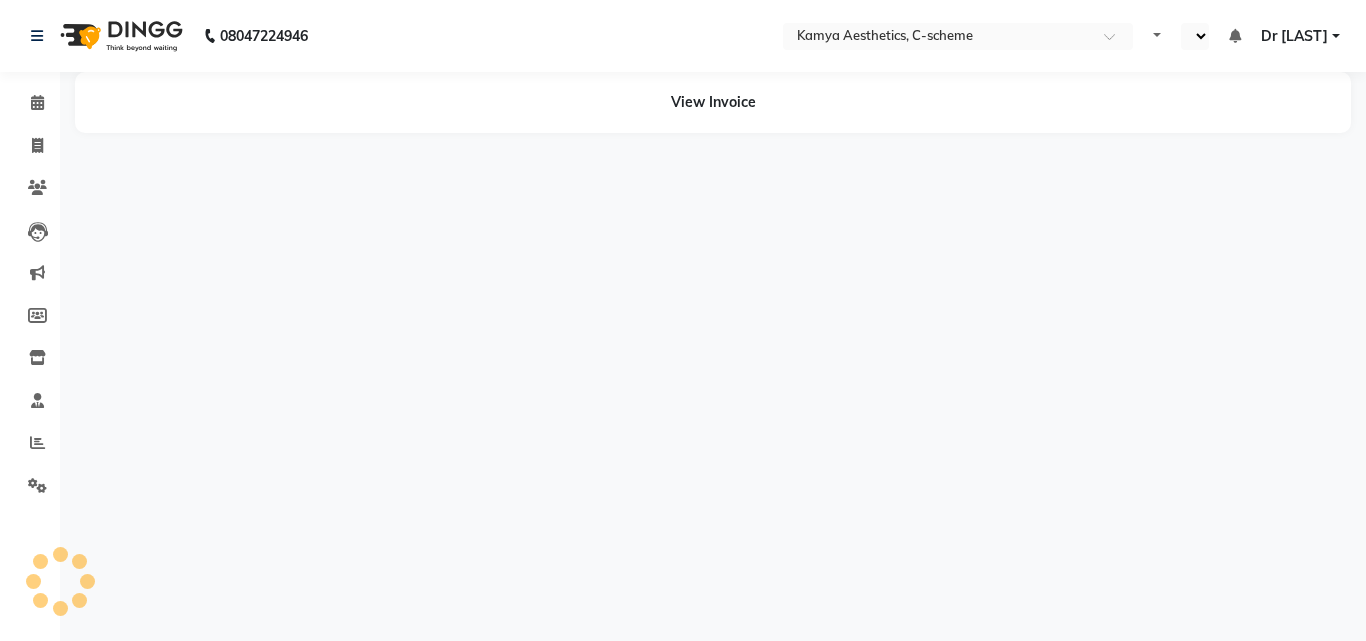 select on "en" 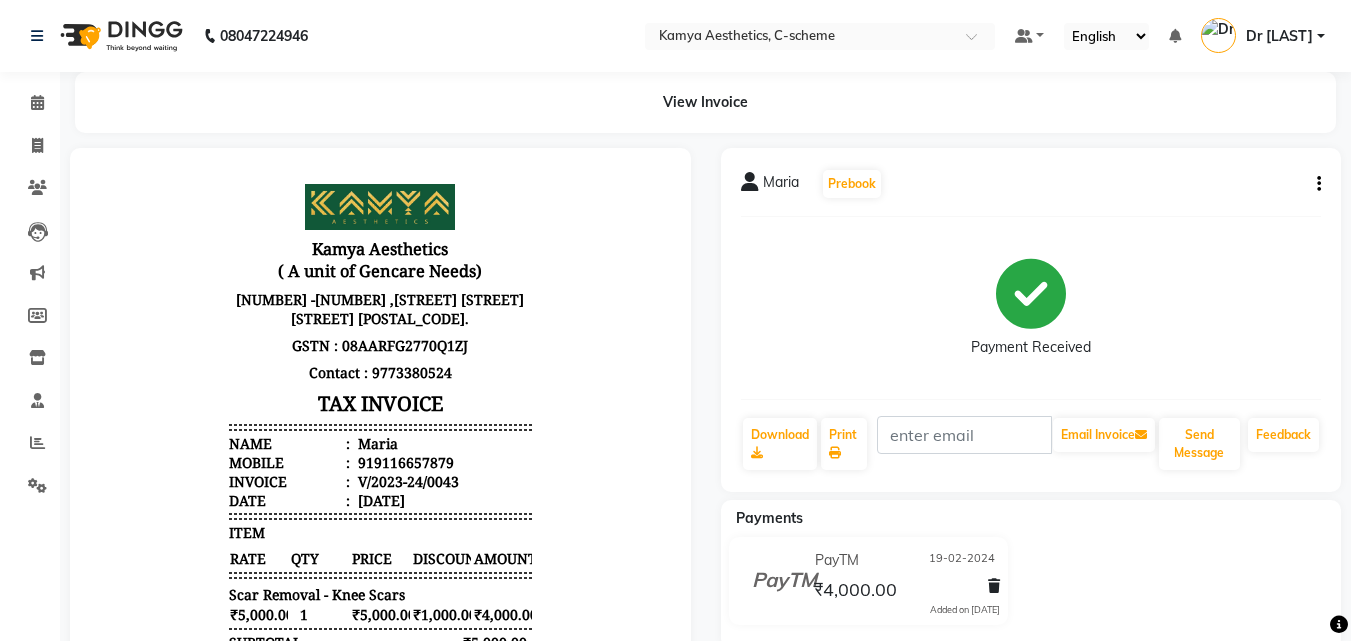 scroll, scrollTop: 0, scrollLeft: 0, axis: both 